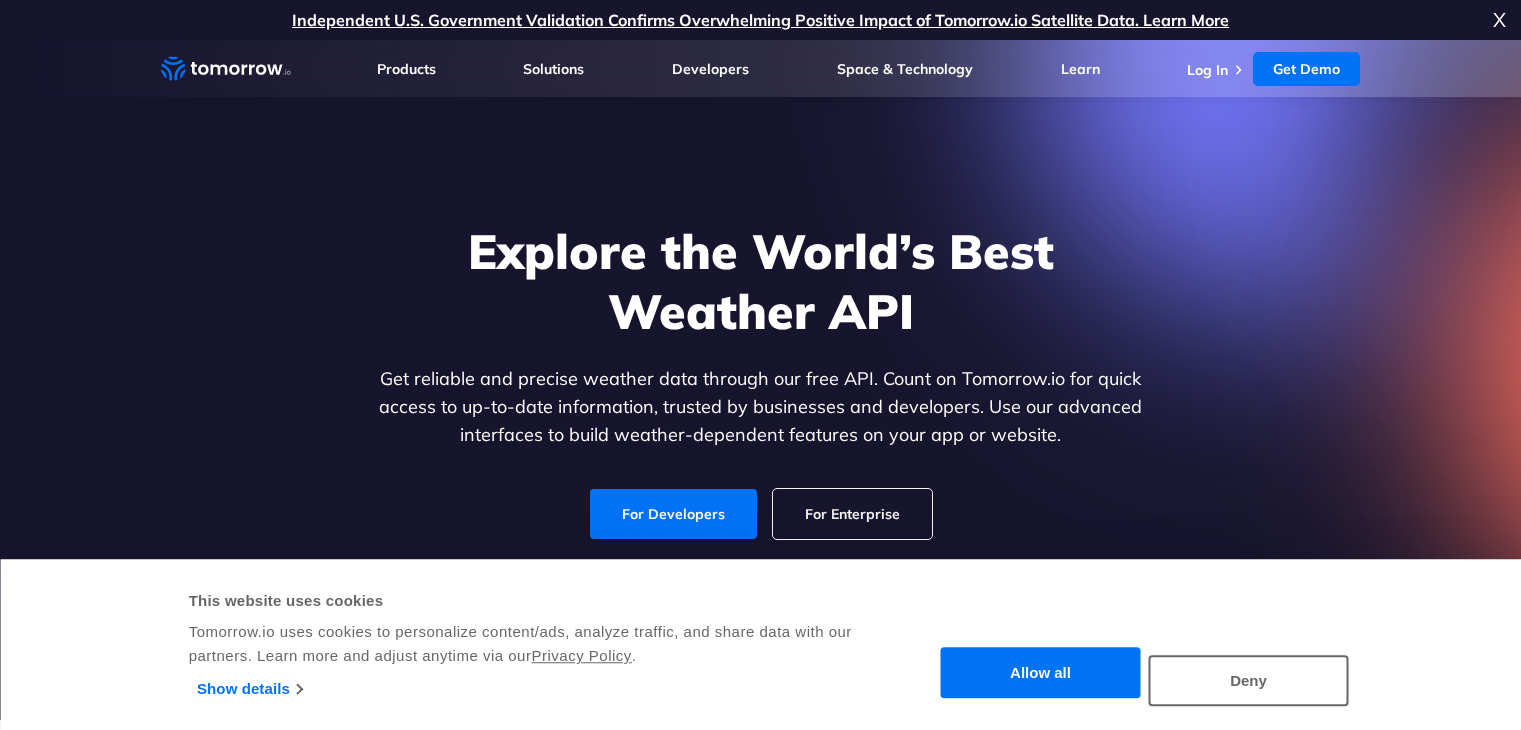 scroll, scrollTop: 0, scrollLeft: 0, axis: both 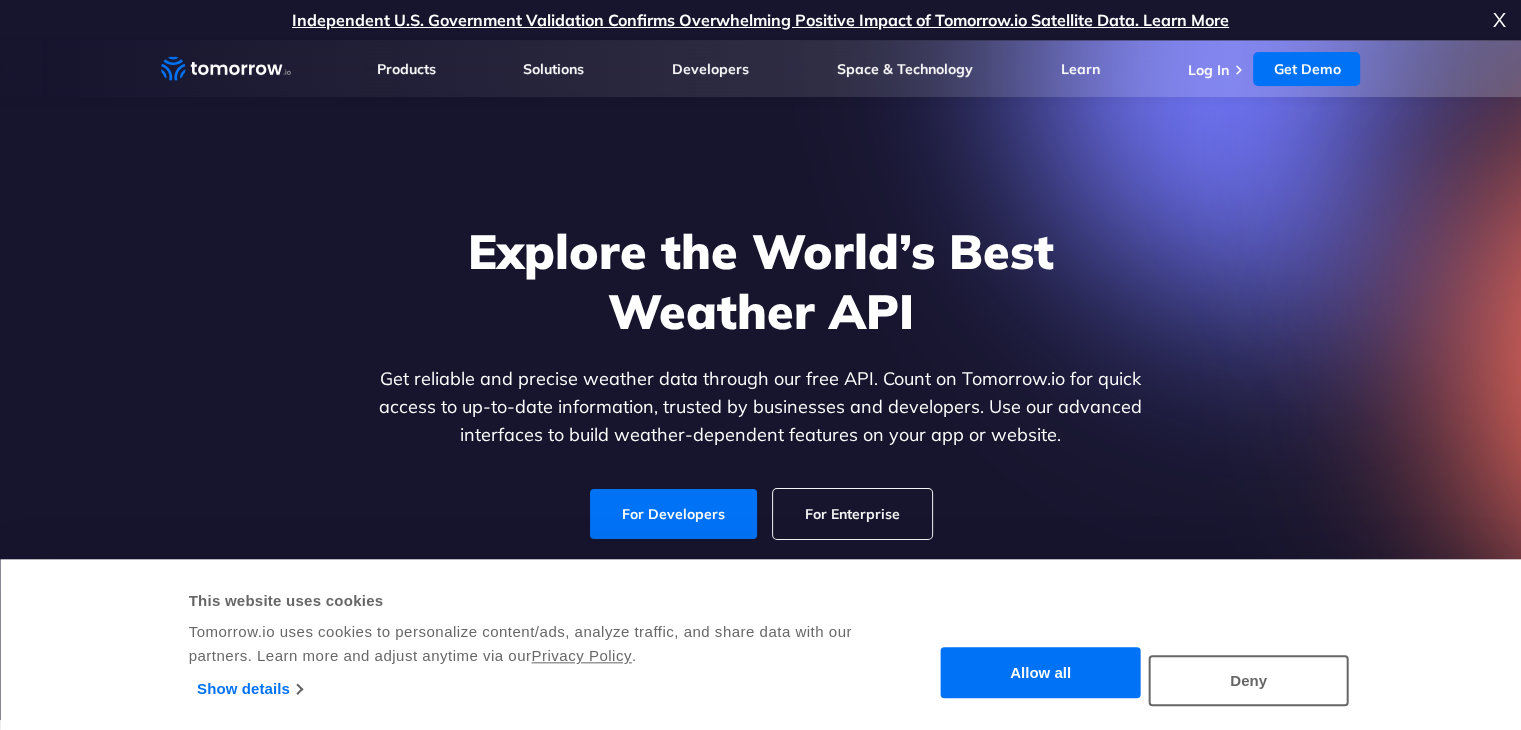 drag, startPoint x: 1269, startPoint y: 683, endPoint x: 1184, endPoint y: 543, distance: 163.78339 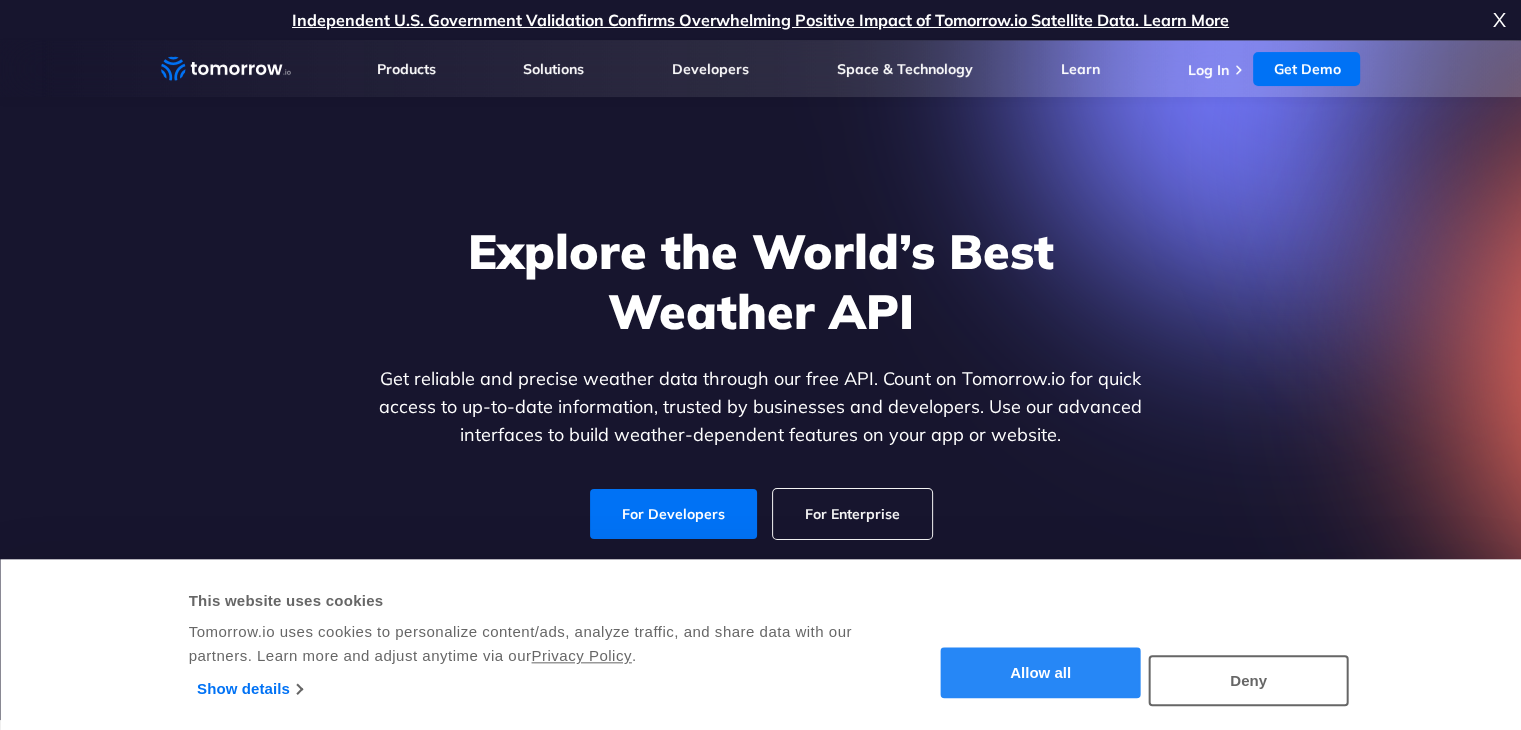 click on "Allow all" at bounding box center (1041, 673) 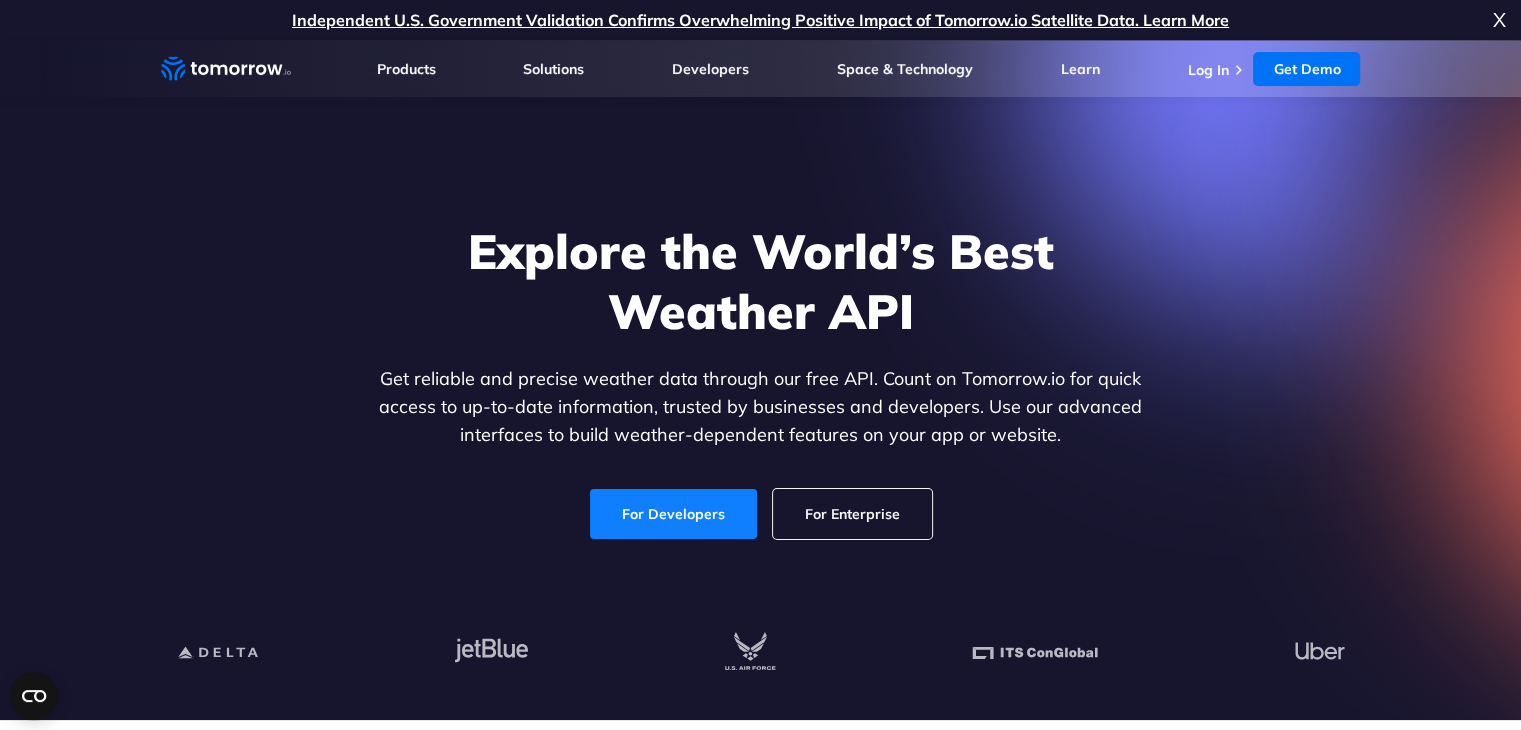click on "For Developers" at bounding box center (673, 514) 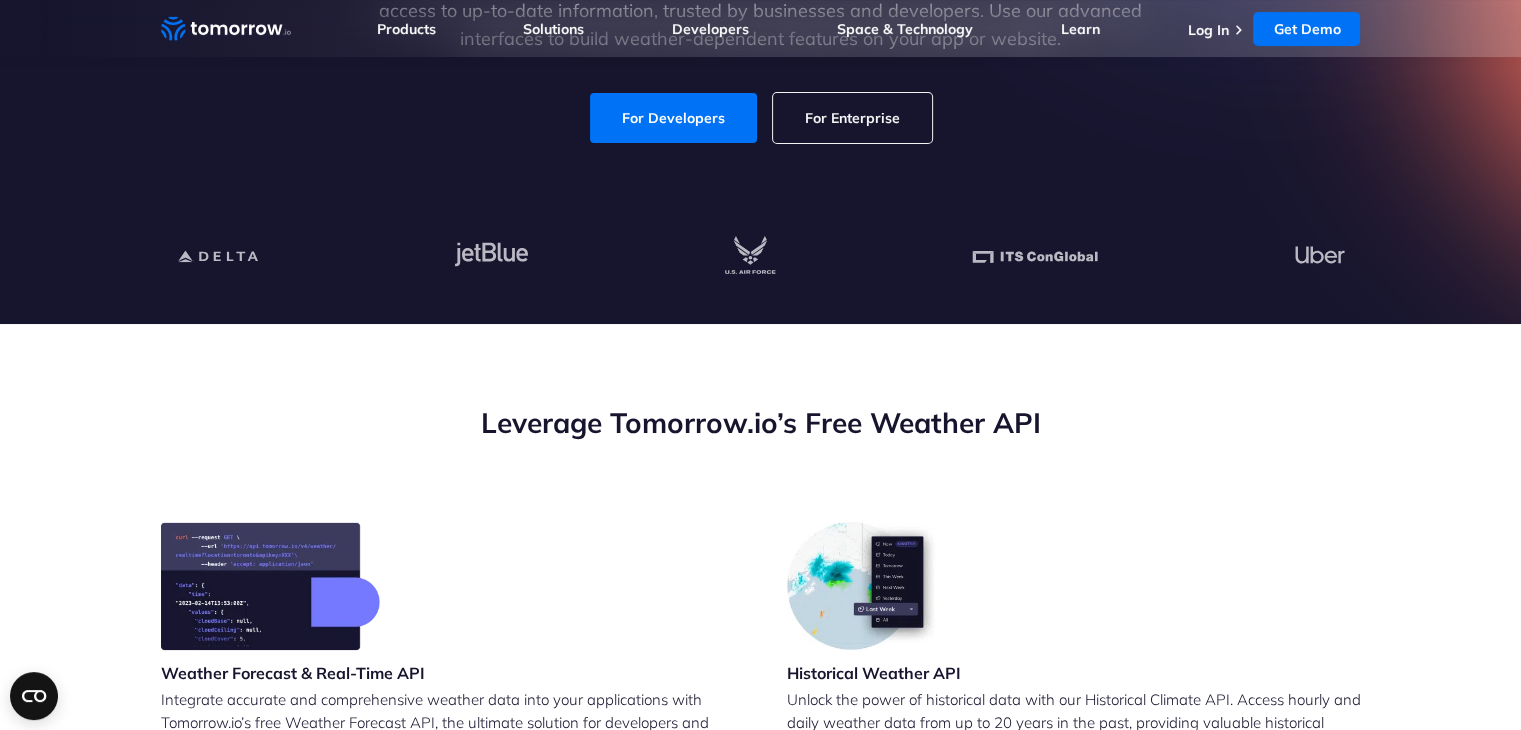scroll, scrollTop: 400, scrollLeft: 0, axis: vertical 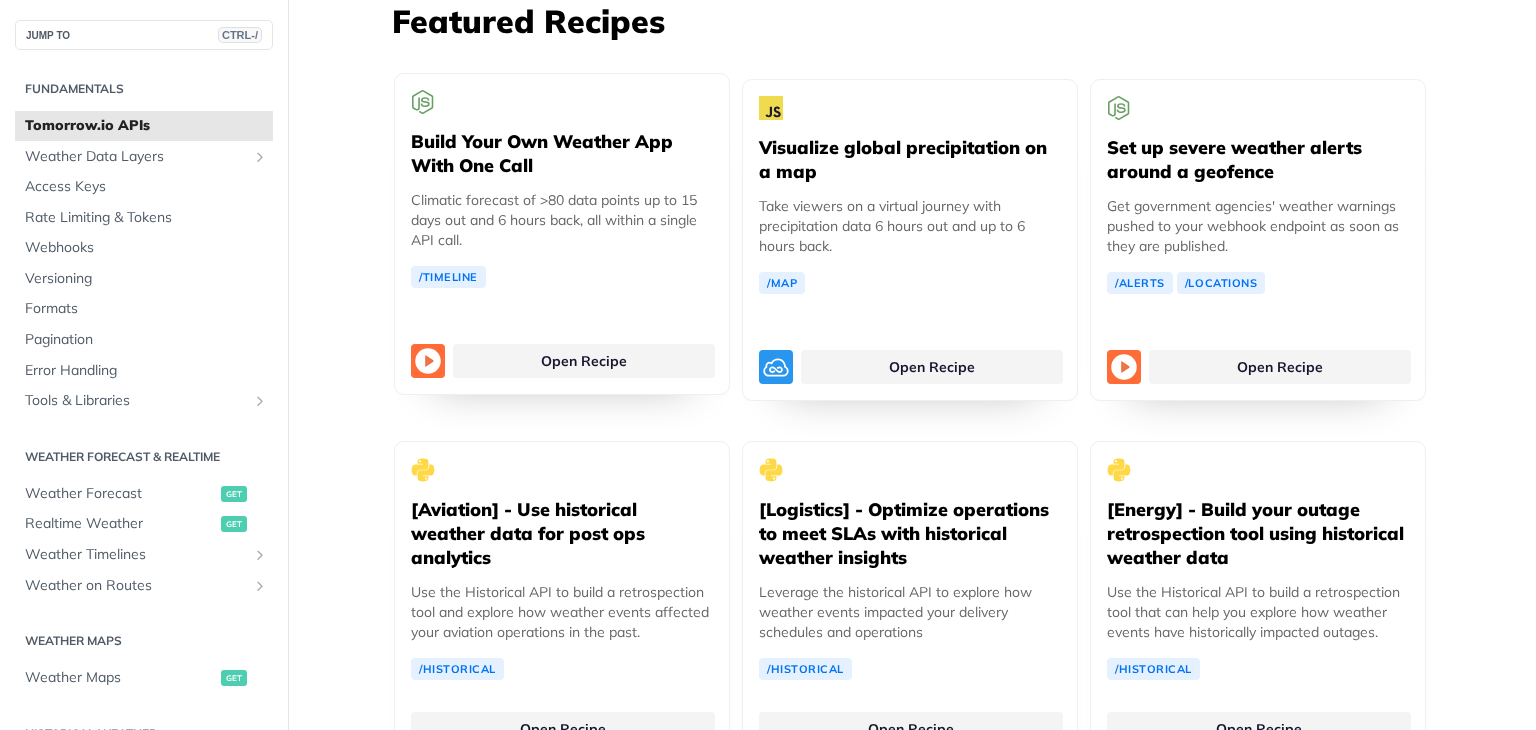 click on "Build Your Own Weather App With One Call" at bounding box center [562, 154] 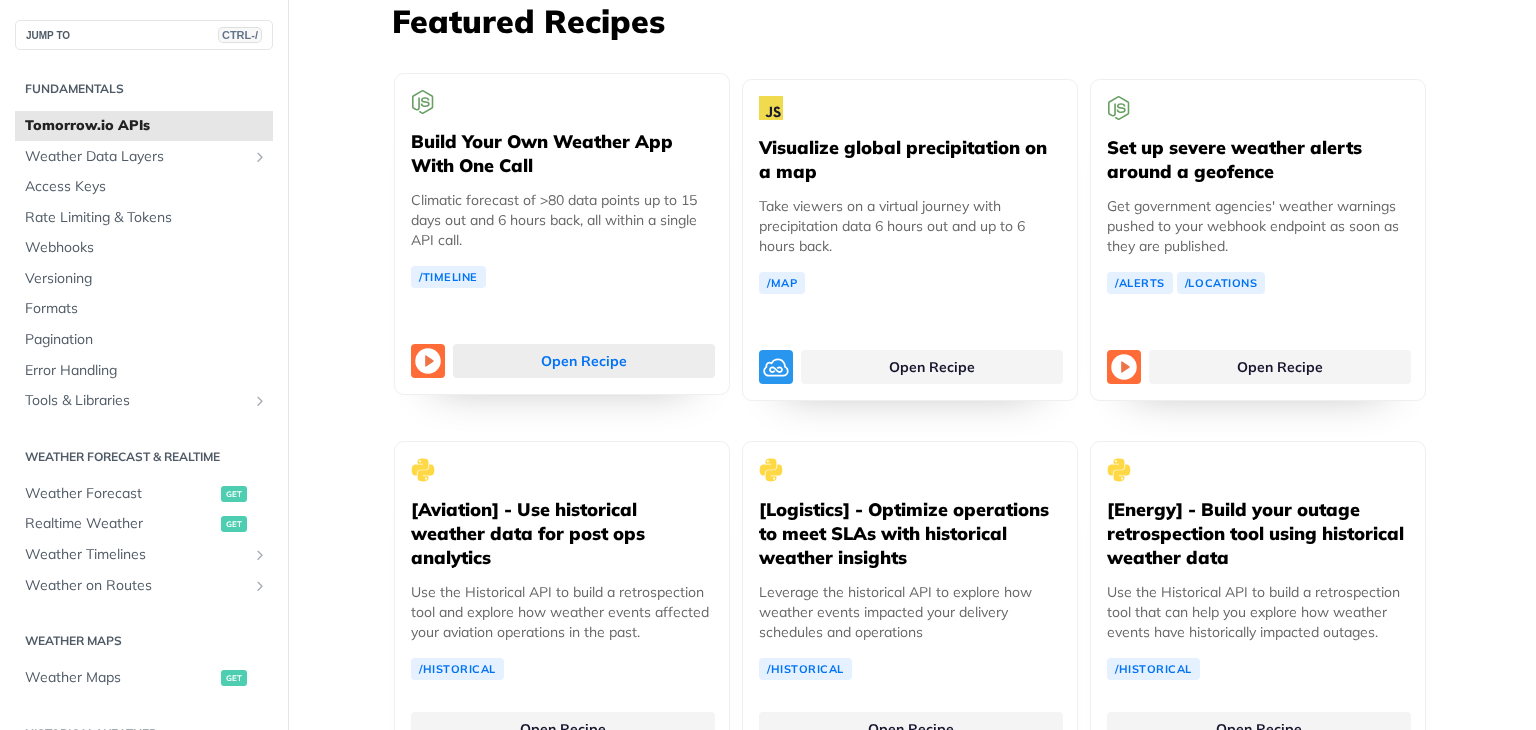 click on "Open Recipe" at bounding box center [584, 361] 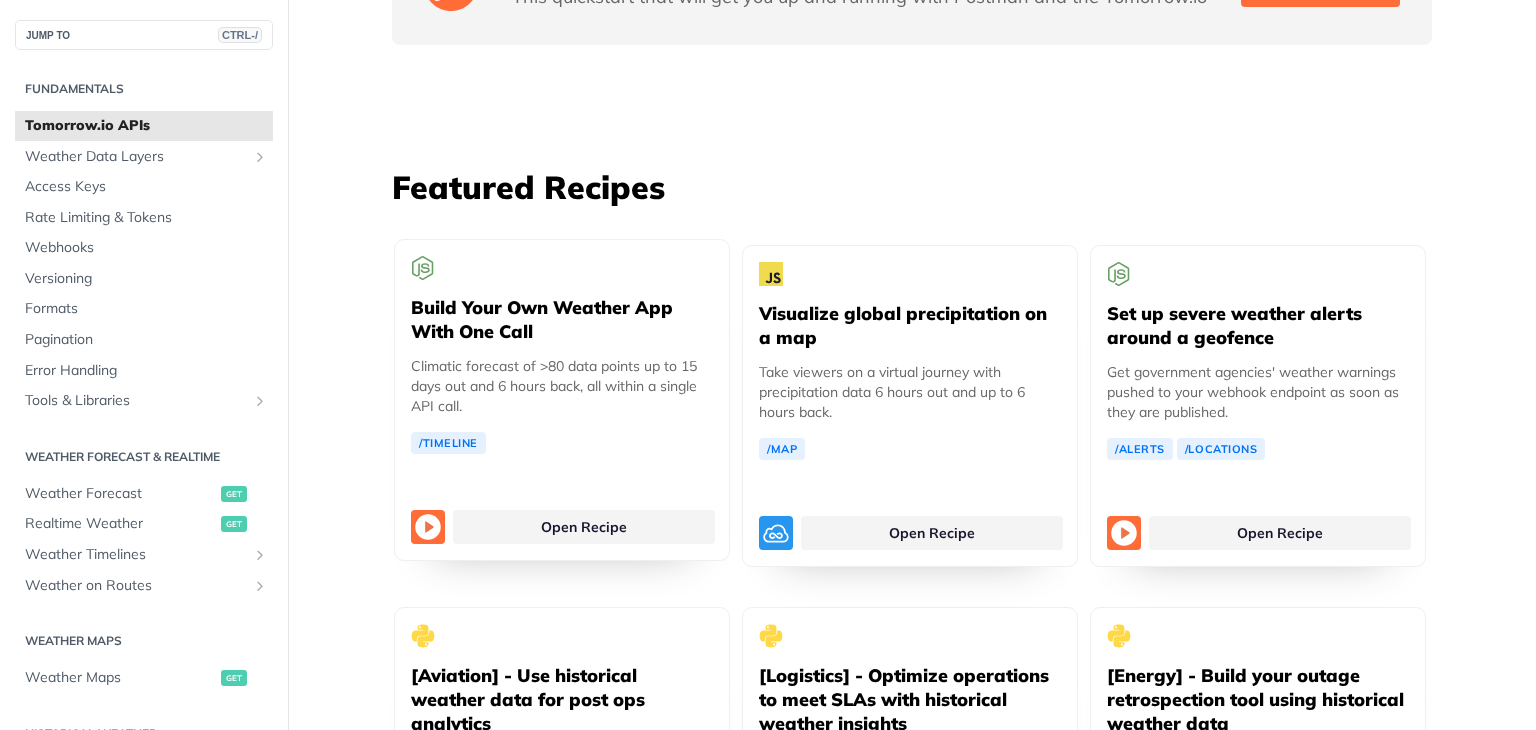 scroll, scrollTop: 3500, scrollLeft: 0, axis: vertical 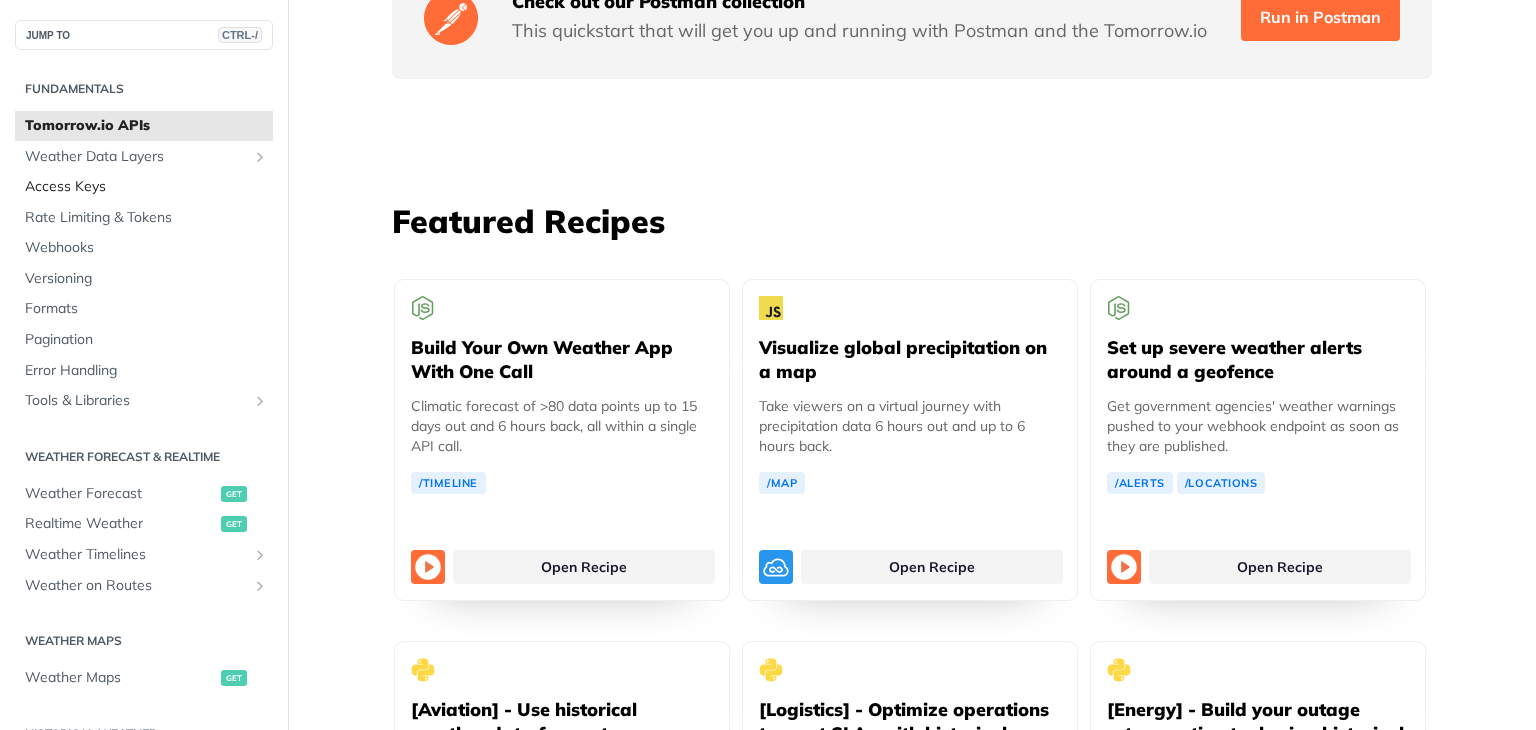 click on "Access Keys" at bounding box center (146, 187) 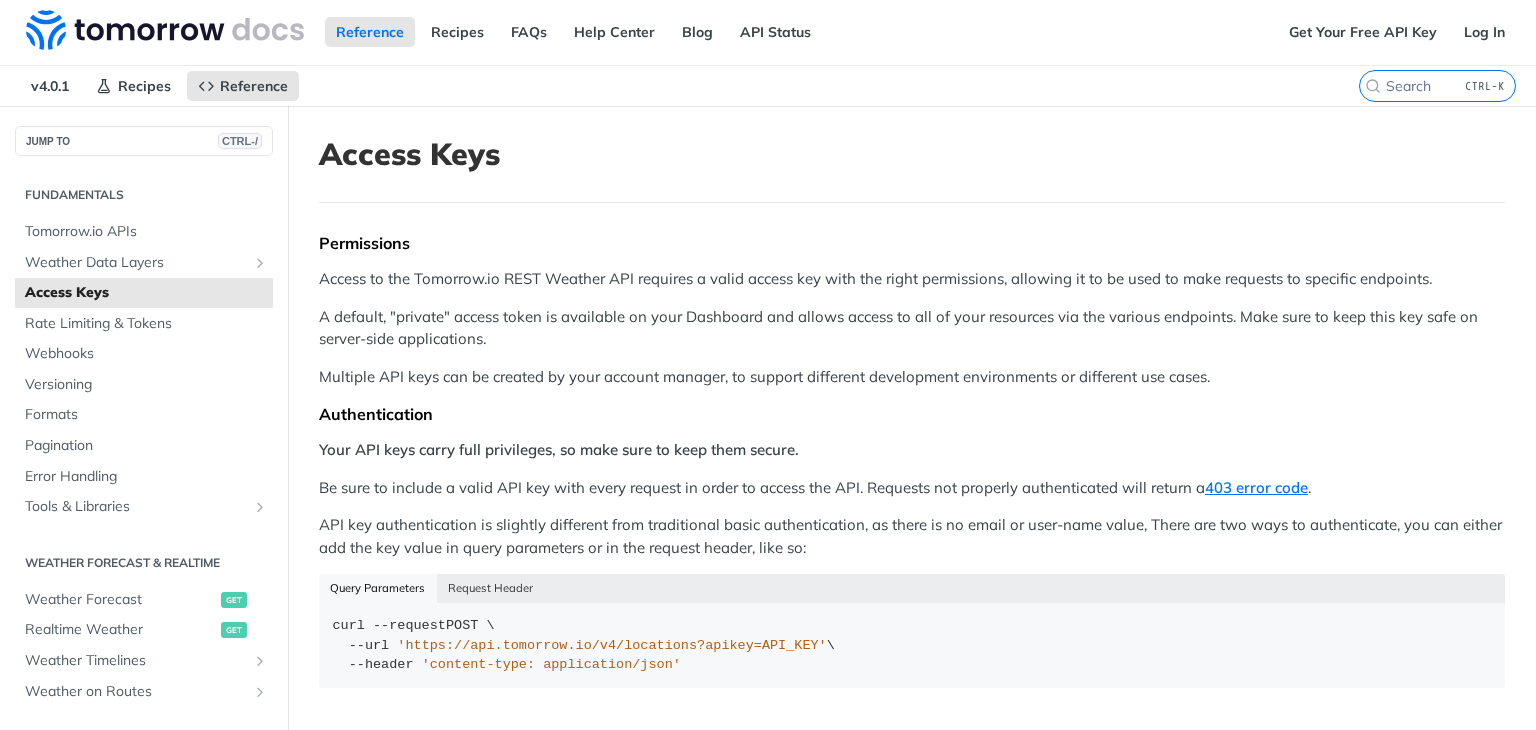 scroll, scrollTop: 0, scrollLeft: 0, axis: both 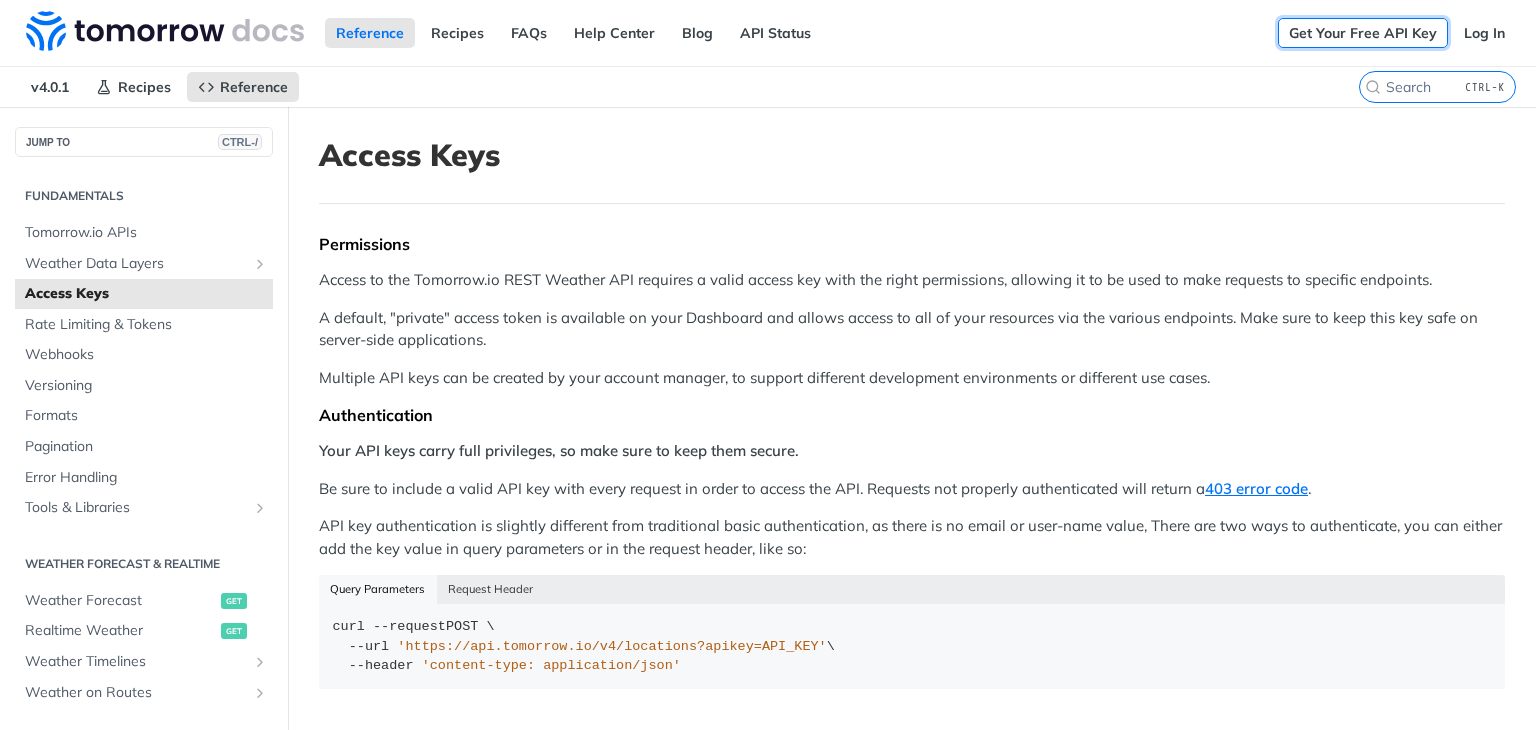 click on "Get Your Free API Key" at bounding box center (1363, 33) 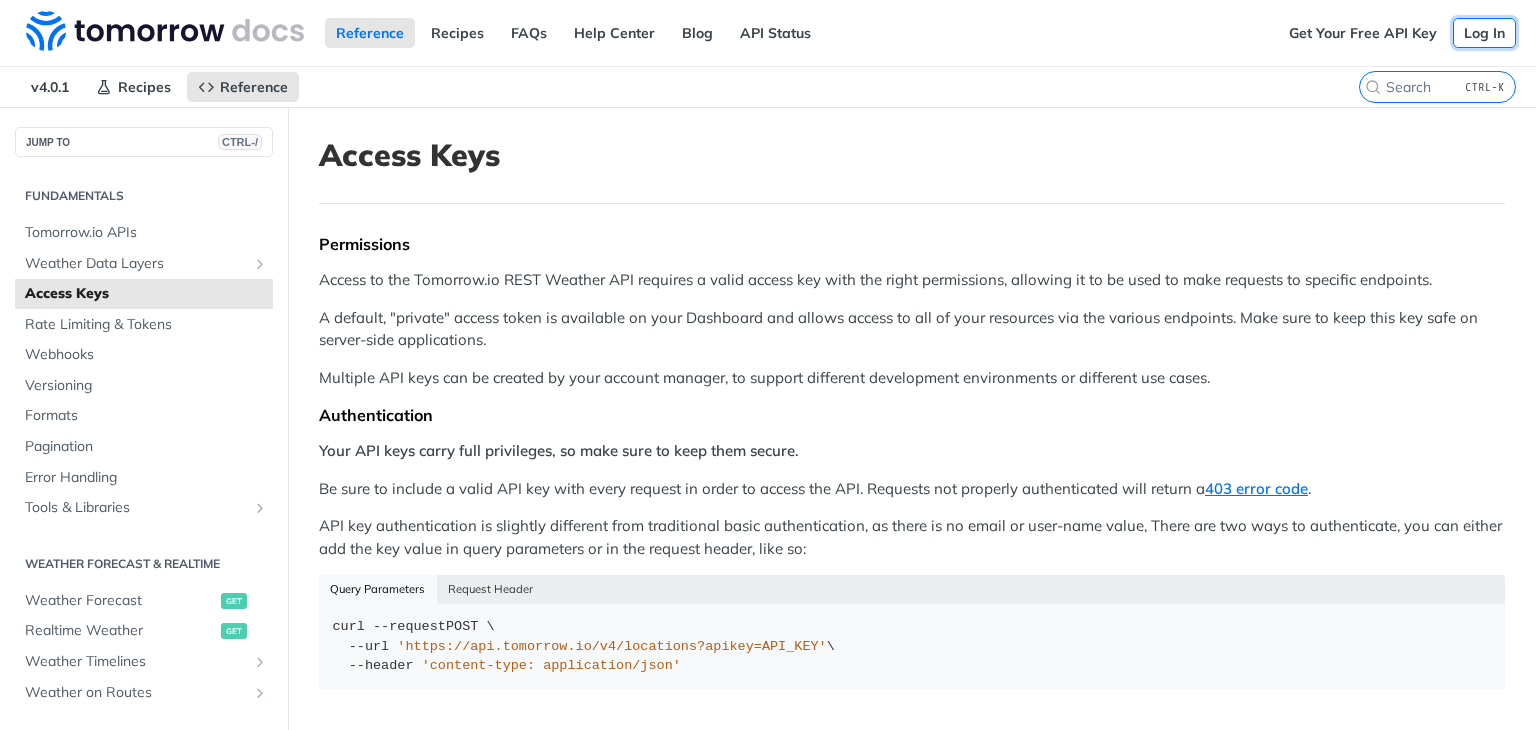 click on "Log In" at bounding box center (1484, 33) 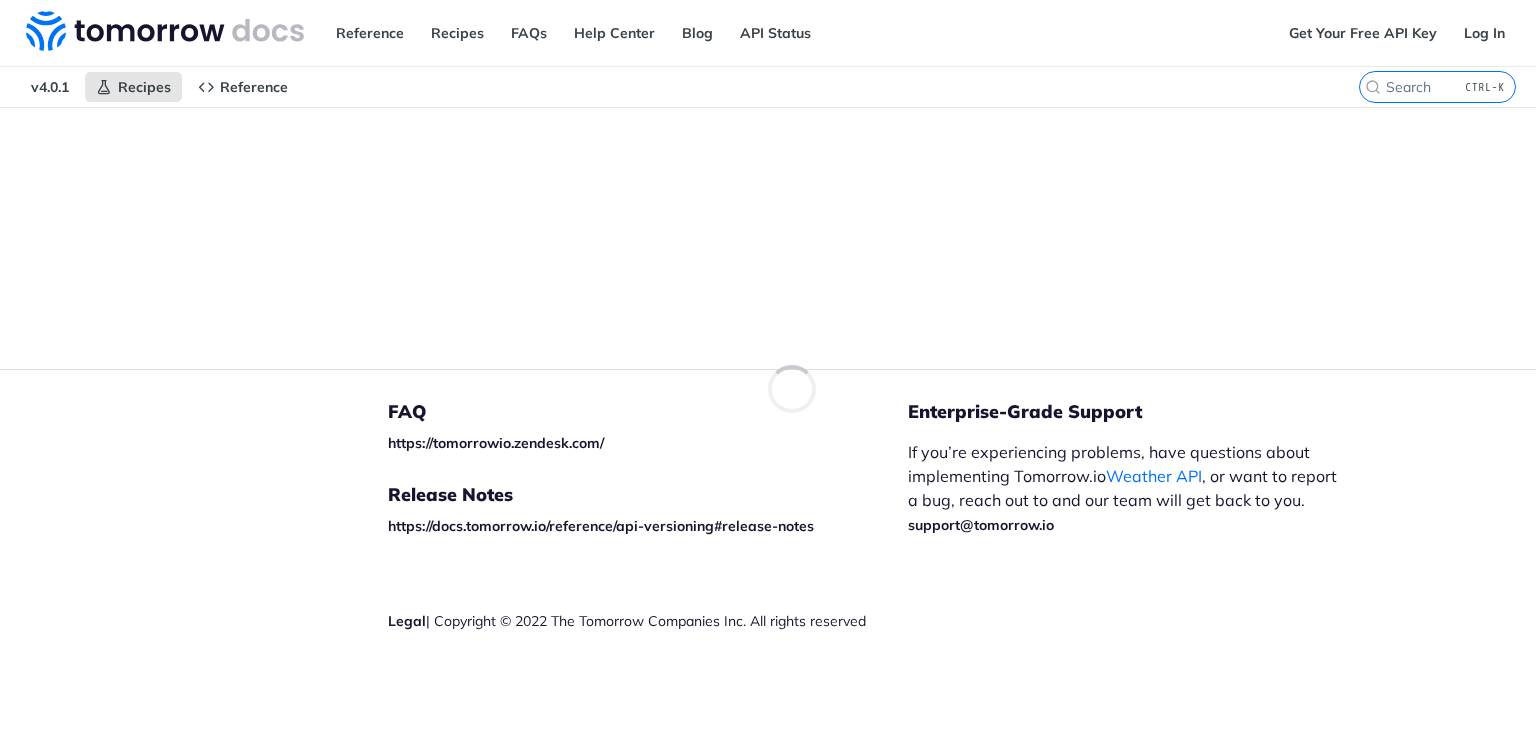 scroll, scrollTop: 0, scrollLeft: 0, axis: both 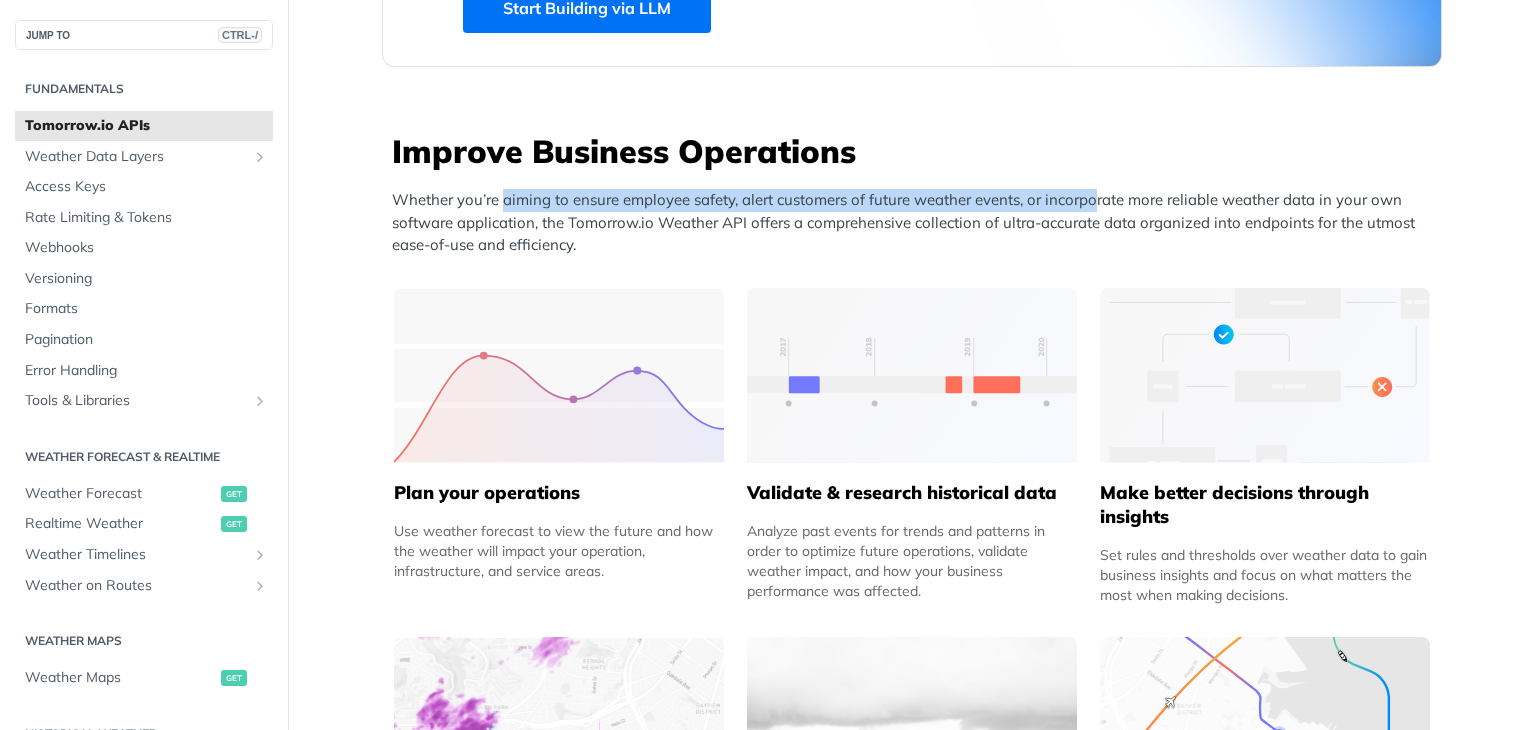drag, startPoint x: 512, startPoint y: 200, endPoint x: 1089, endPoint y: 190, distance: 577.0867 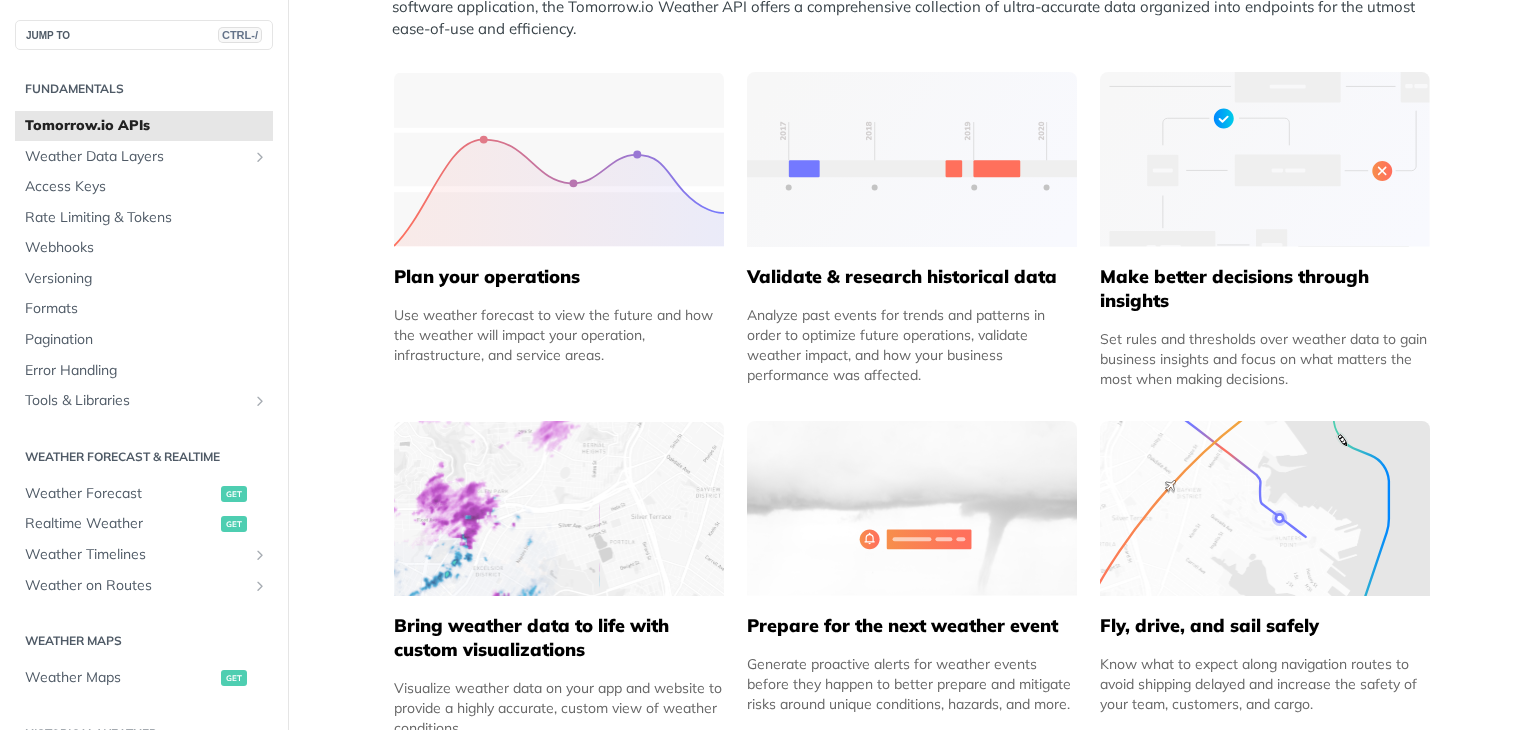 scroll, scrollTop: 1000, scrollLeft: 0, axis: vertical 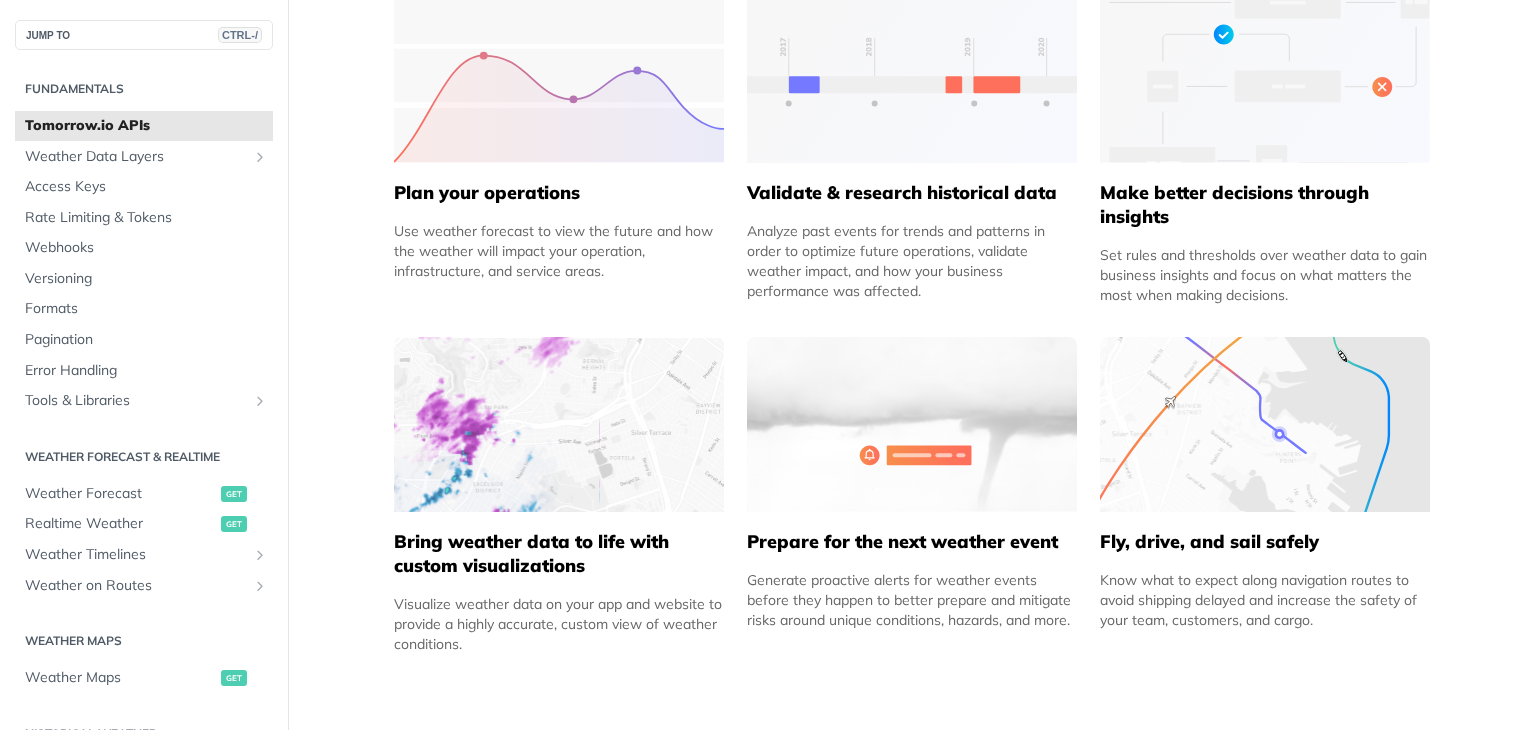 click at bounding box center [559, 424] 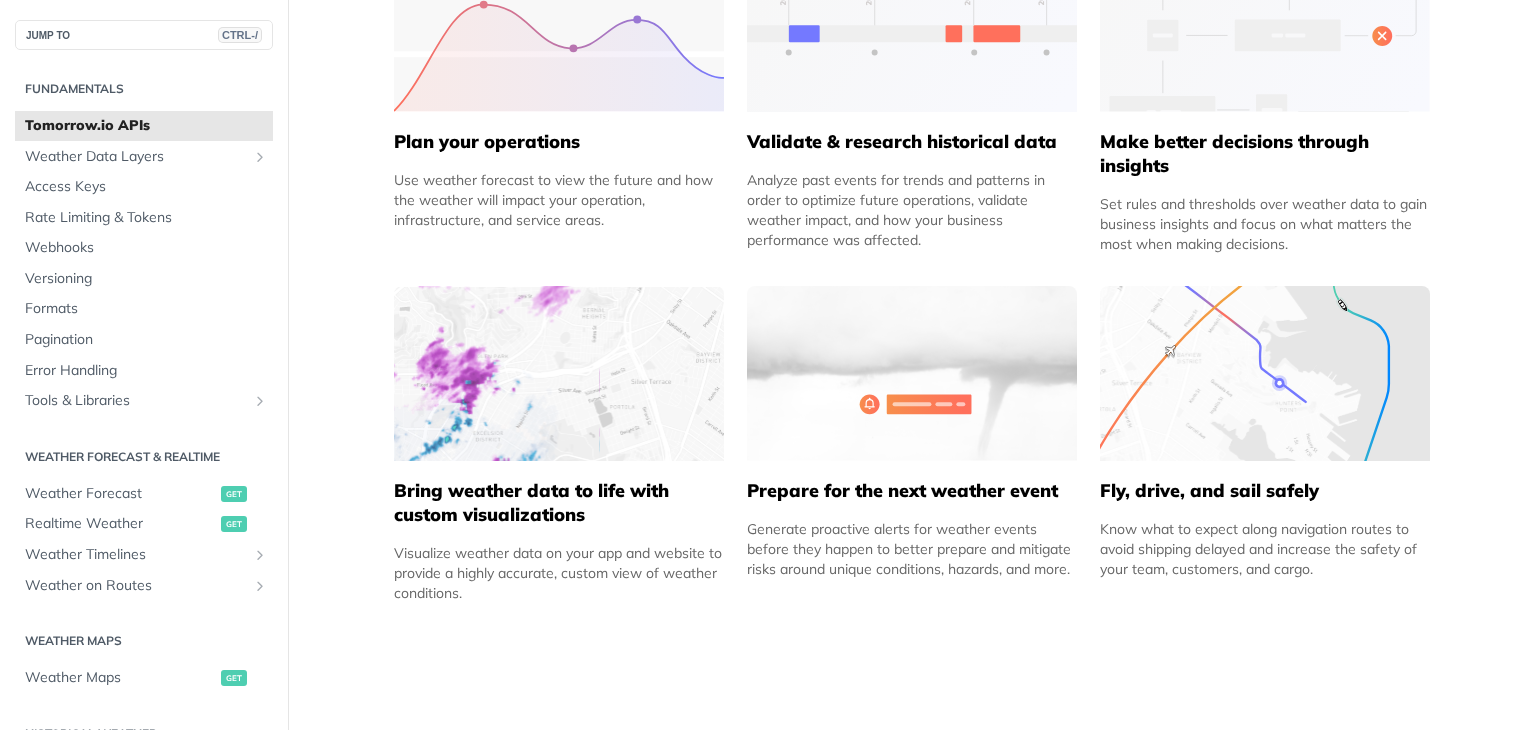 scroll, scrollTop: 1200, scrollLeft: 0, axis: vertical 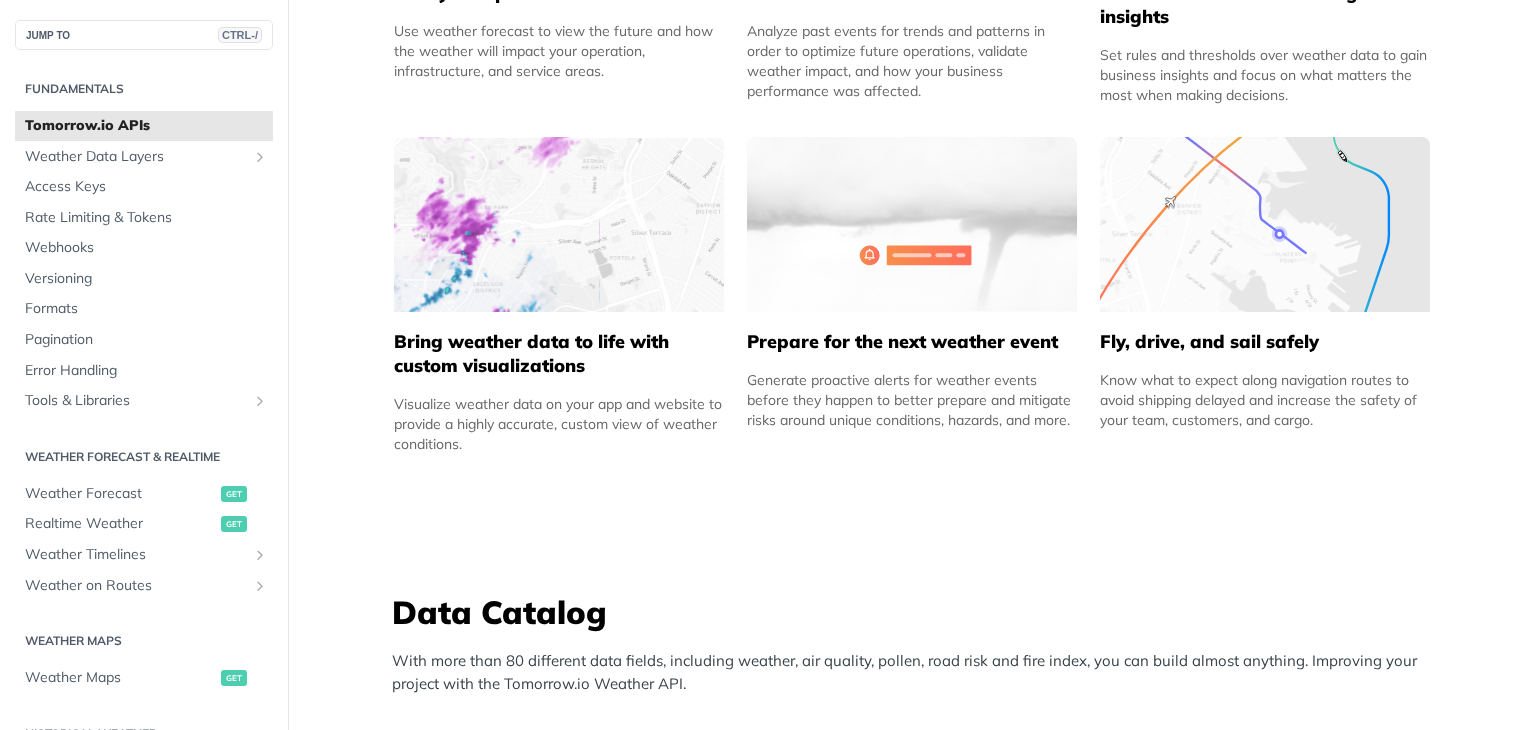 click on "Bring weather data to life with custom visualizations" at bounding box center (559, 354) 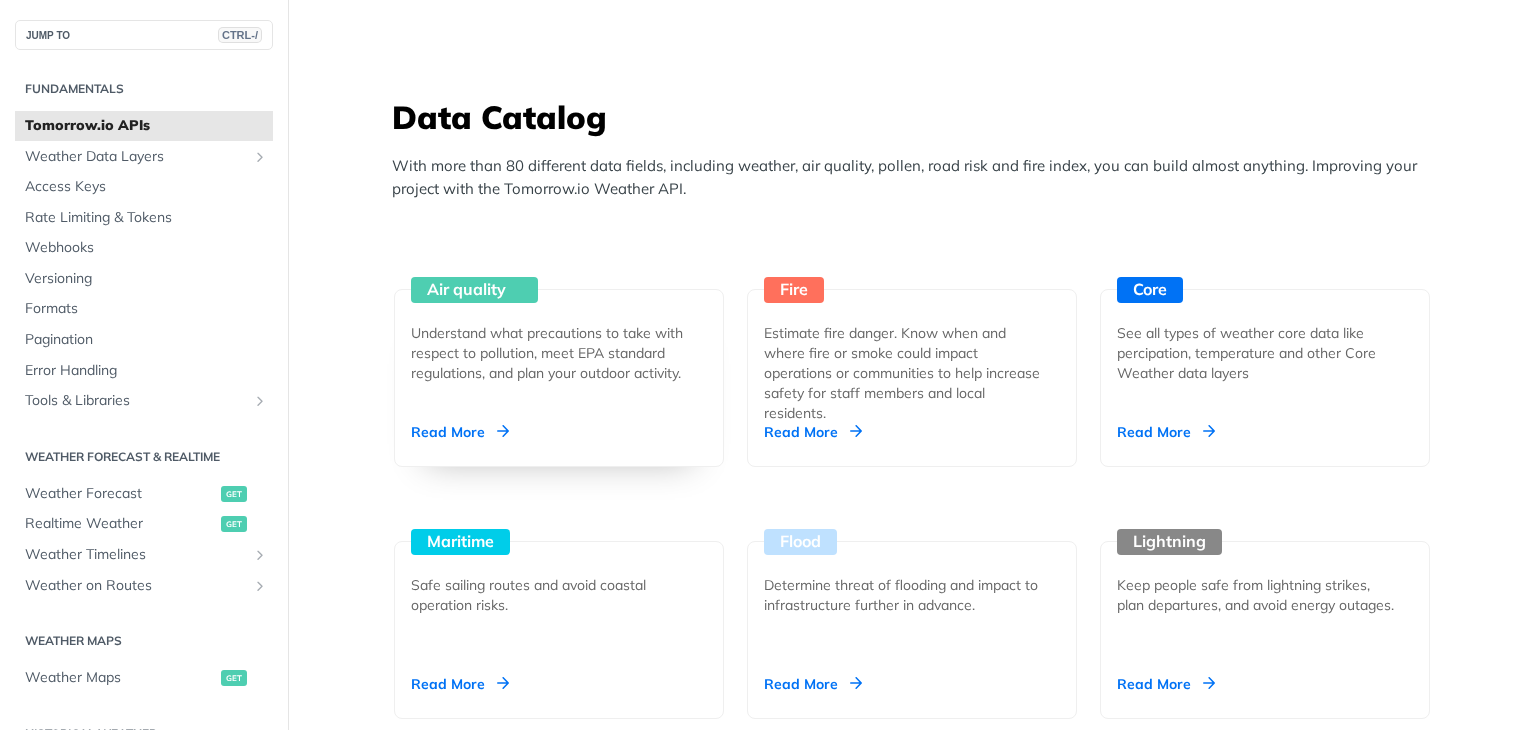 scroll, scrollTop: 1700, scrollLeft: 0, axis: vertical 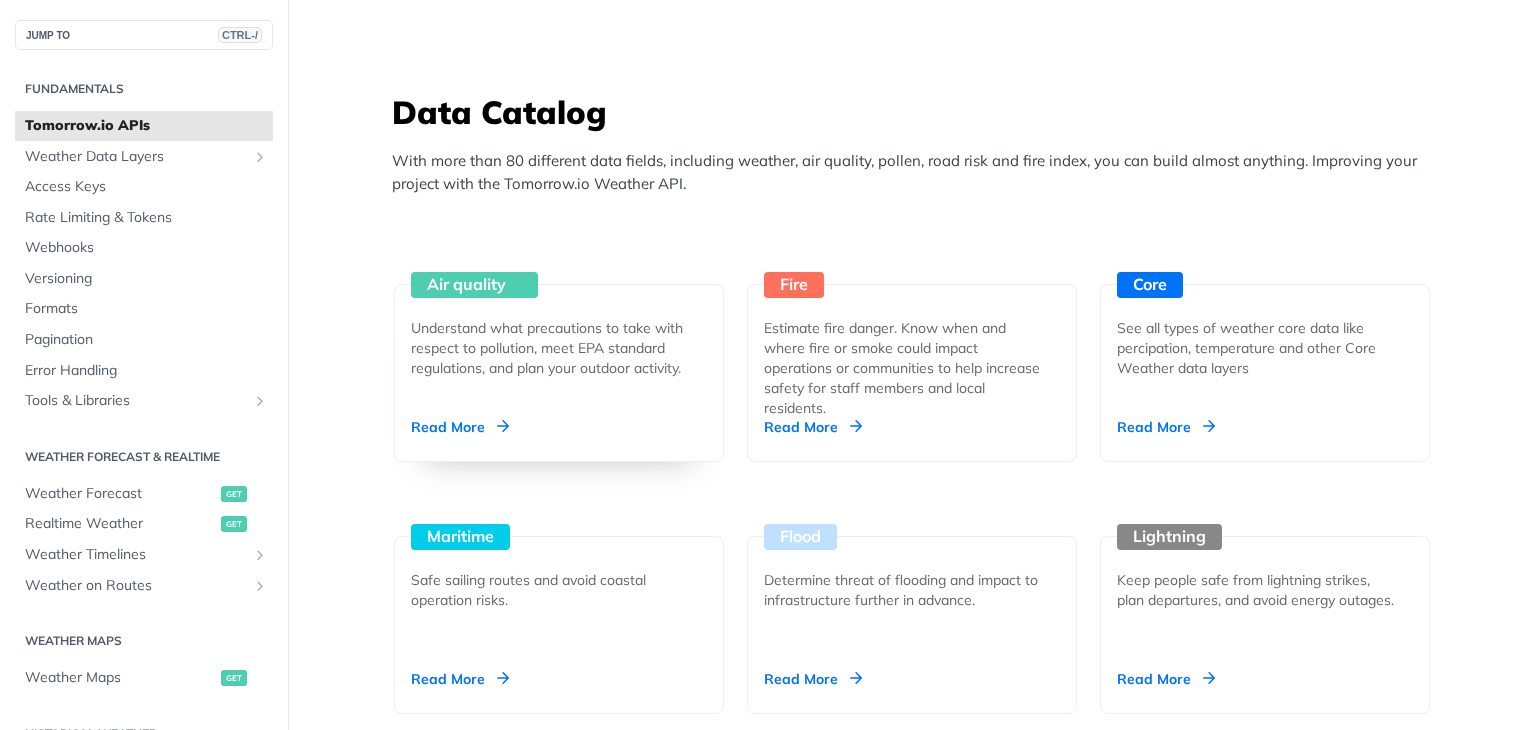 click on "Read More" at bounding box center (460, 427) 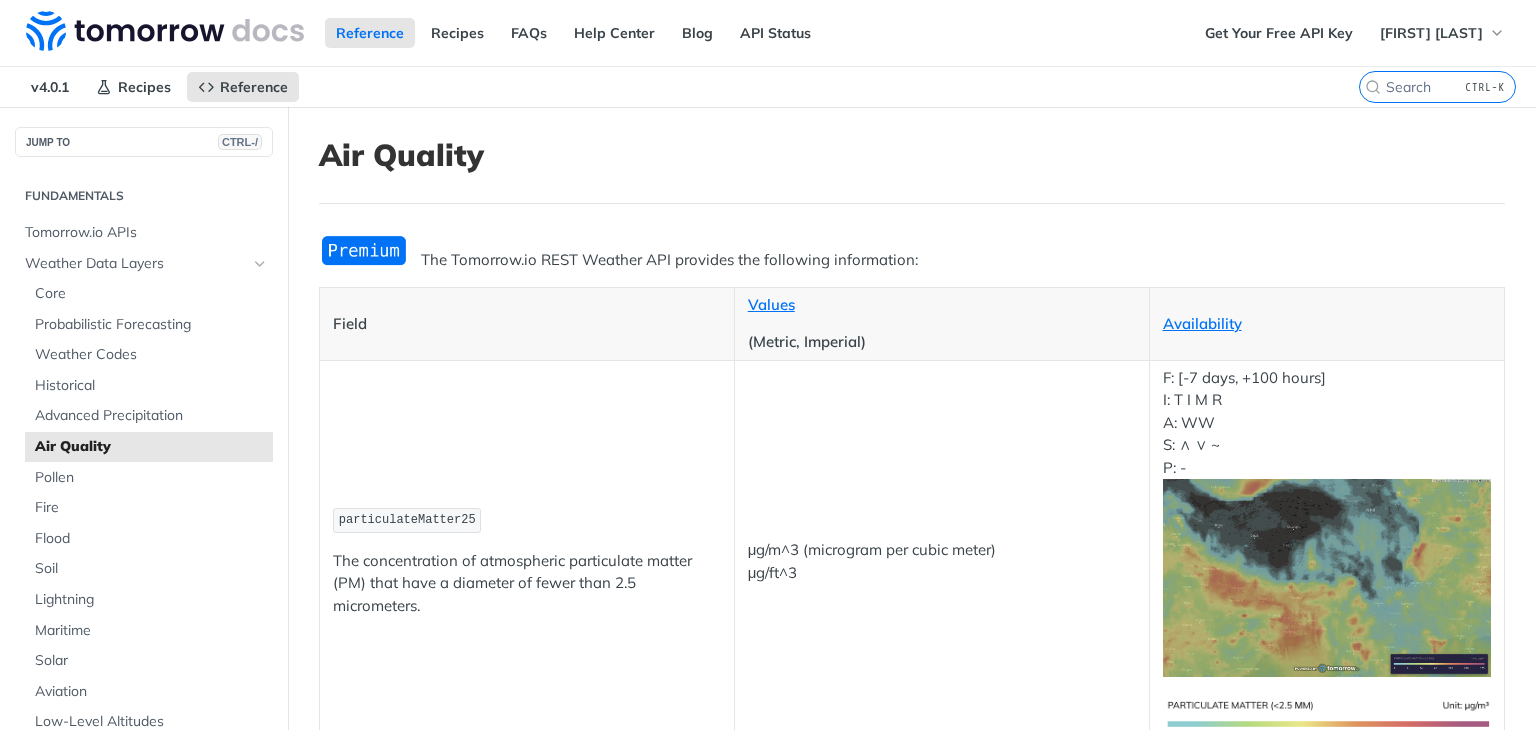 scroll, scrollTop: 0, scrollLeft: 0, axis: both 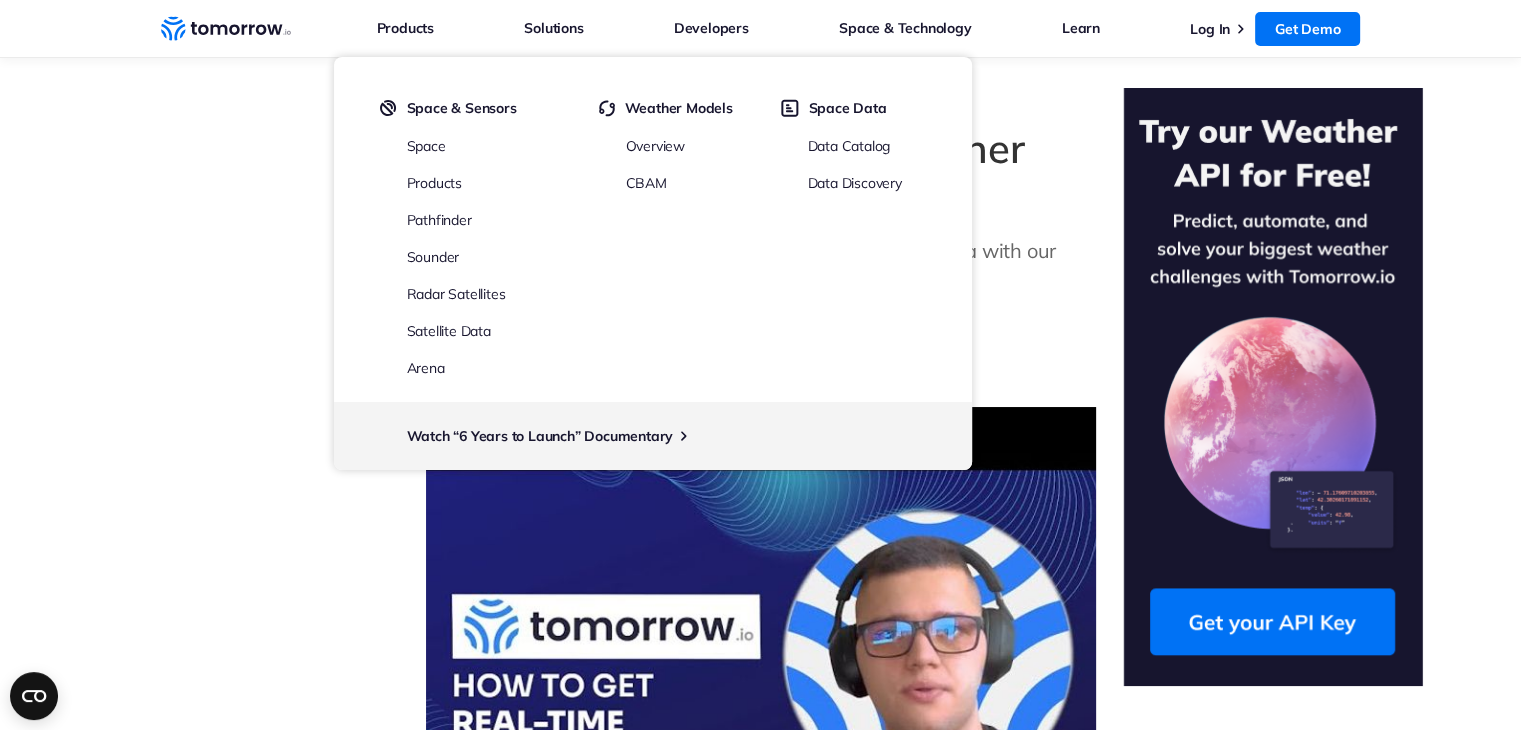 click on "Tomorrow.io helps businesses access real-time weather data with our weather API. Here's how." at bounding box center [761, 266] 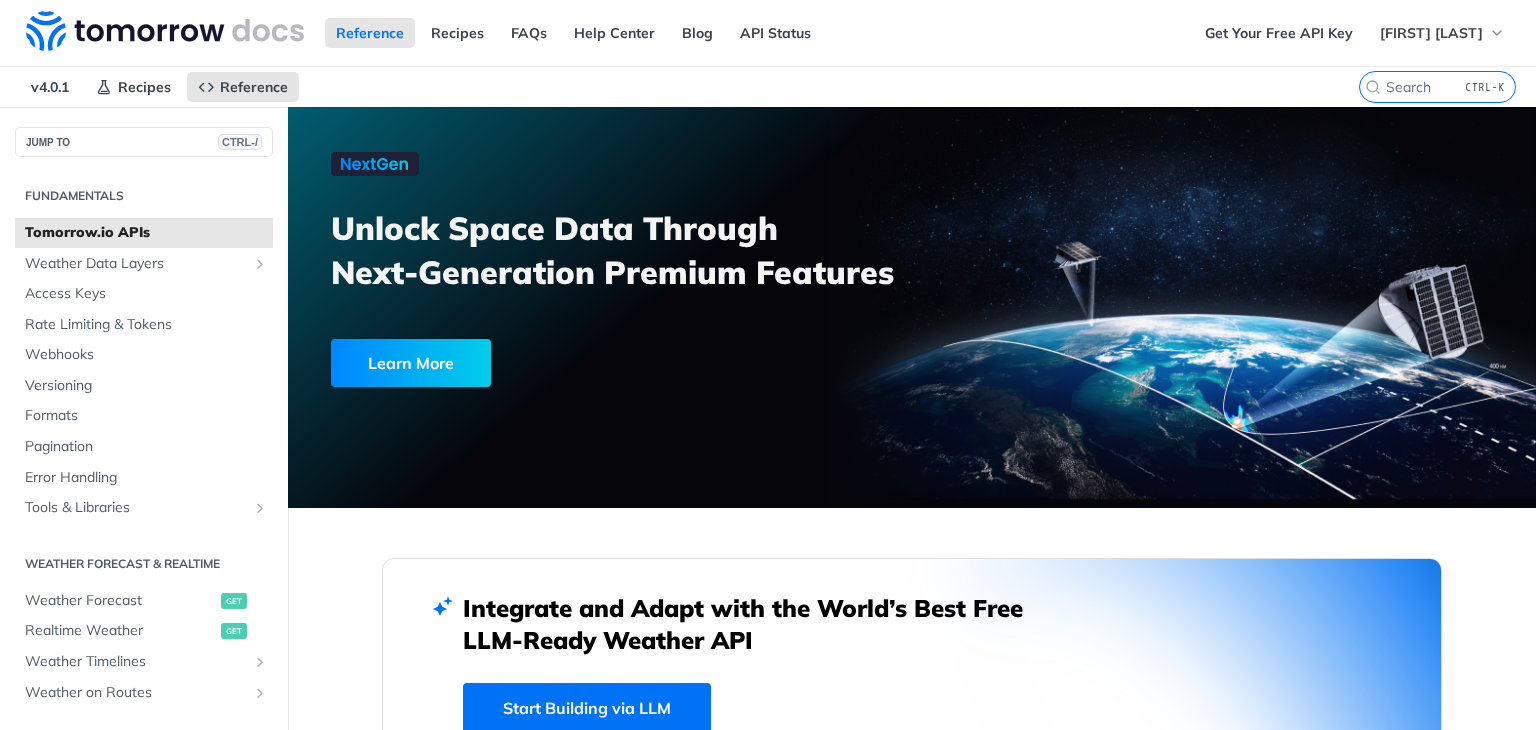 scroll, scrollTop: 0, scrollLeft: 0, axis: both 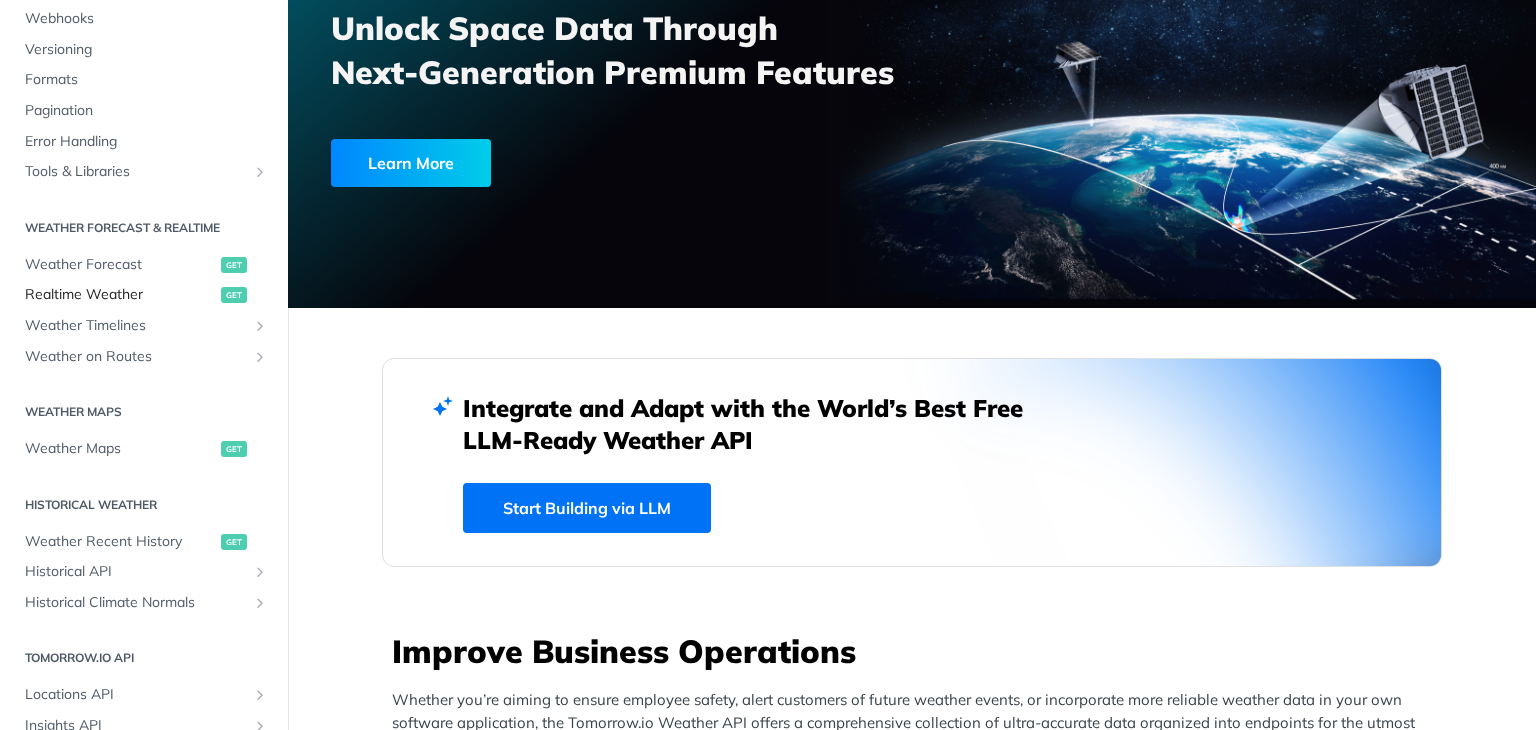 click on "Realtime Weather" at bounding box center [120, 295] 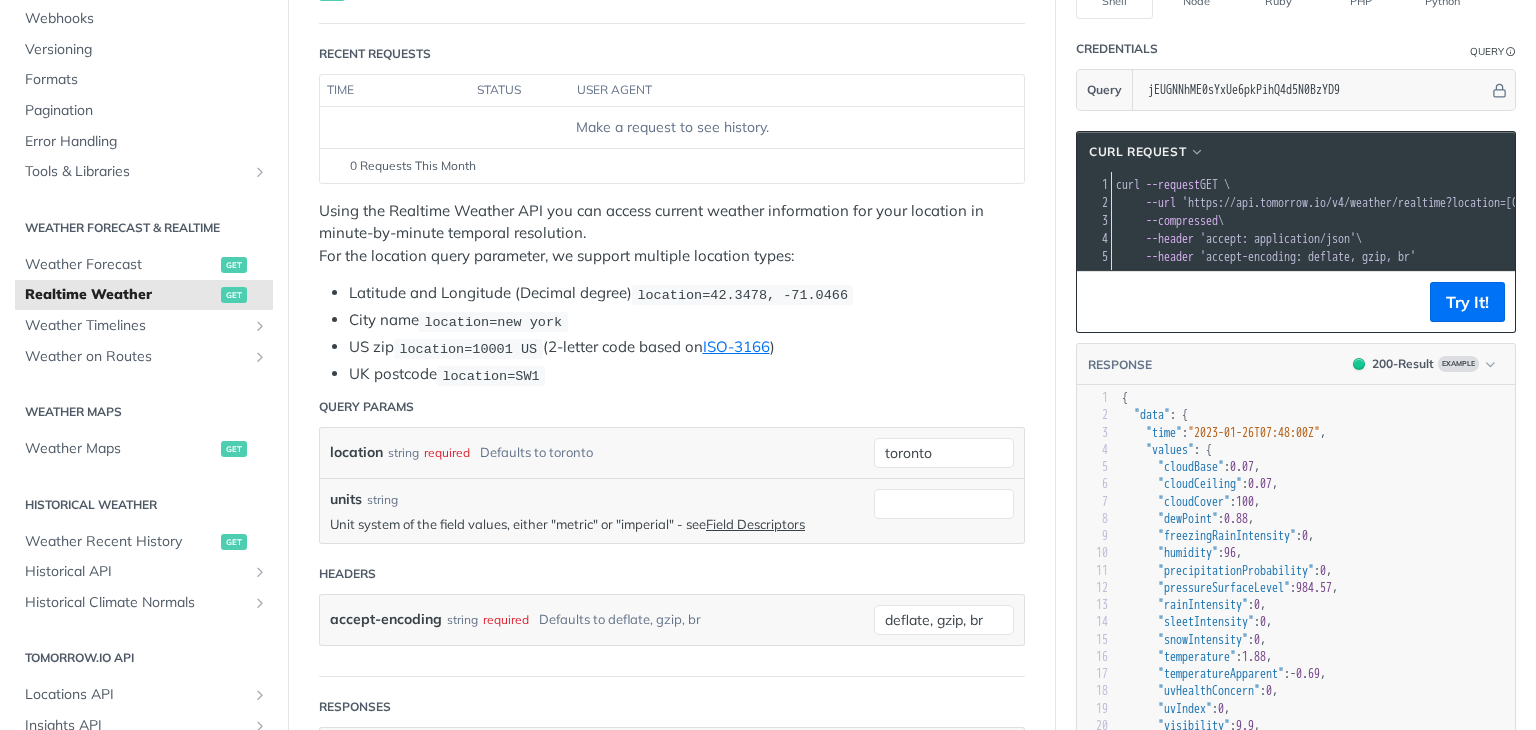 click on "get" at bounding box center [234, 295] 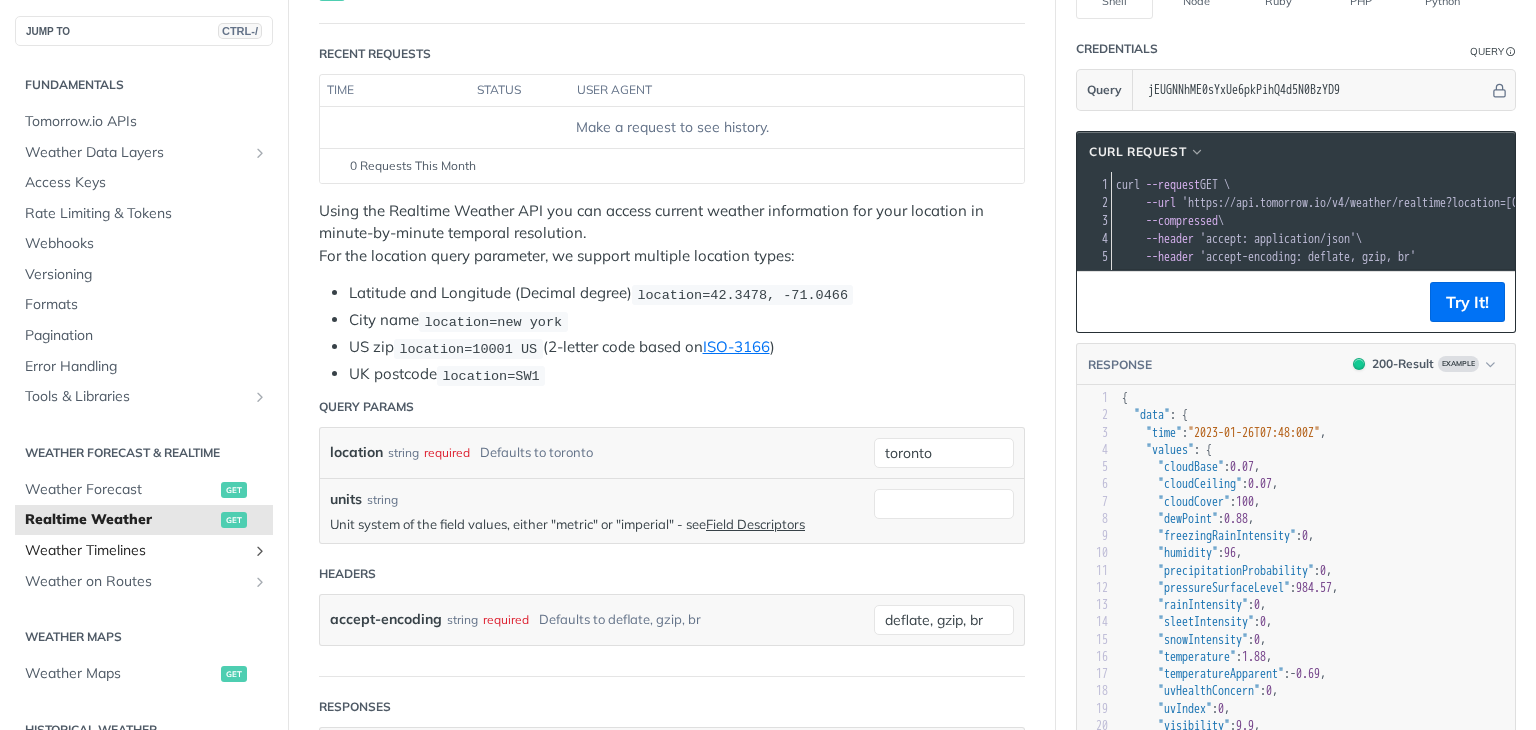 scroll, scrollTop: 0, scrollLeft: 0, axis: both 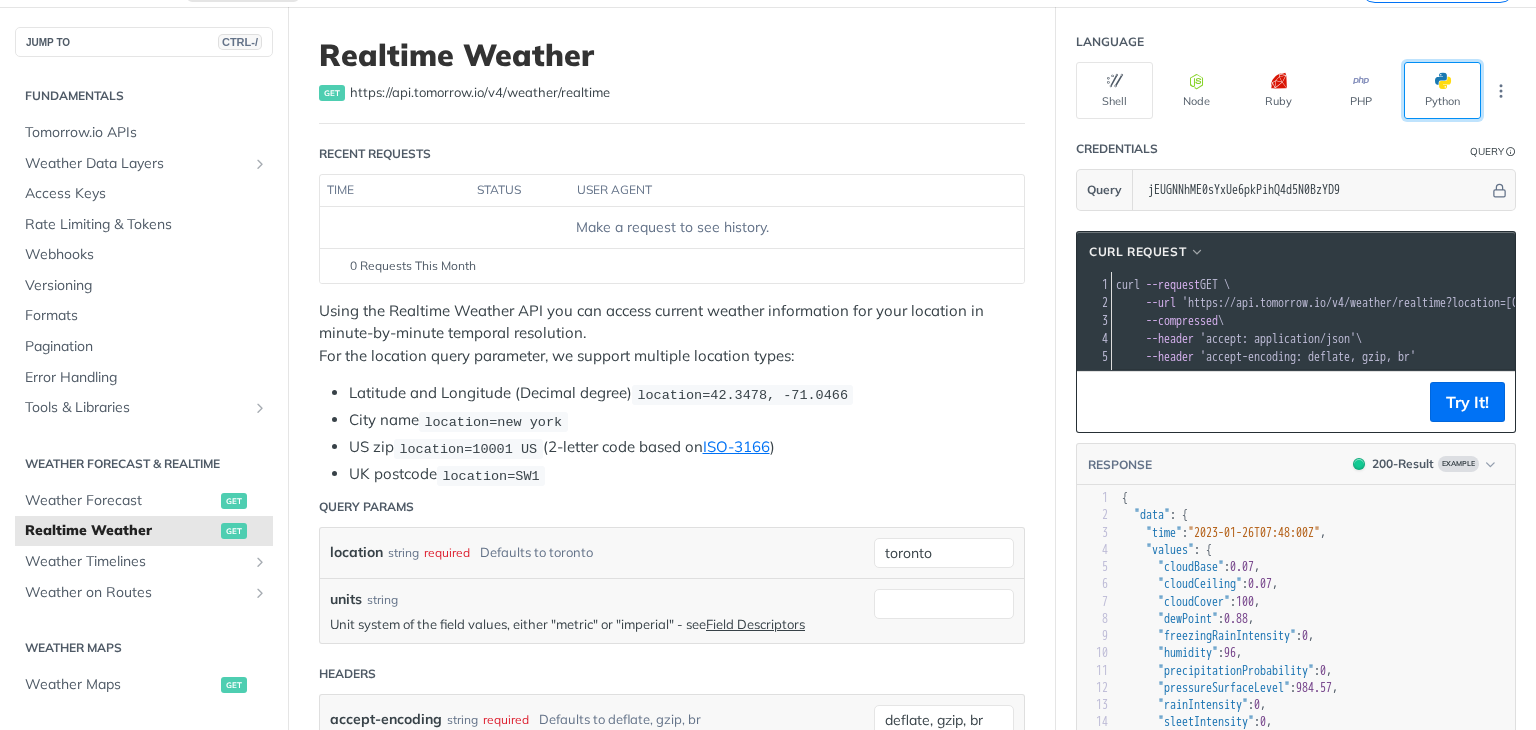 click on "Python" at bounding box center (1442, 90) 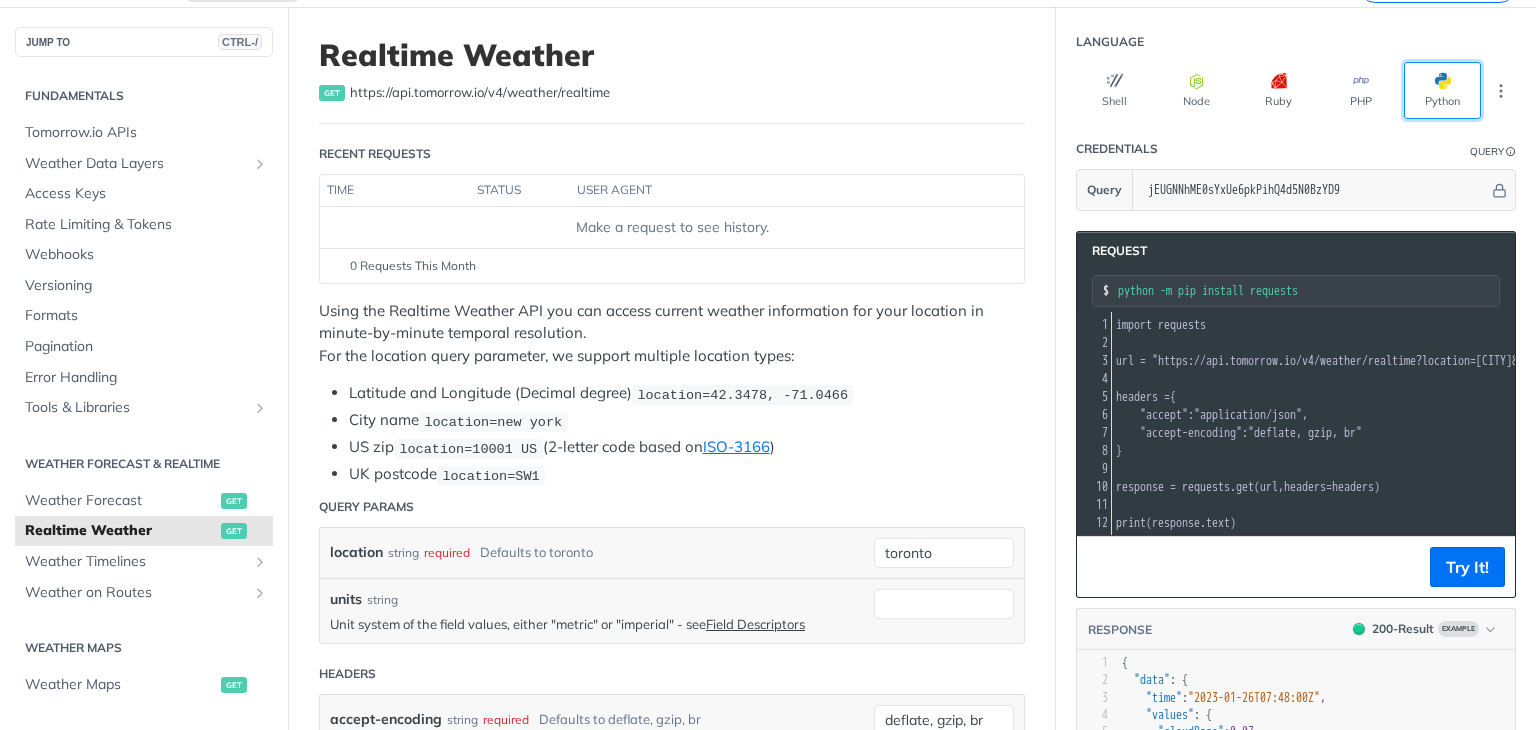 scroll, scrollTop: 16, scrollLeft: 0, axis: vertical 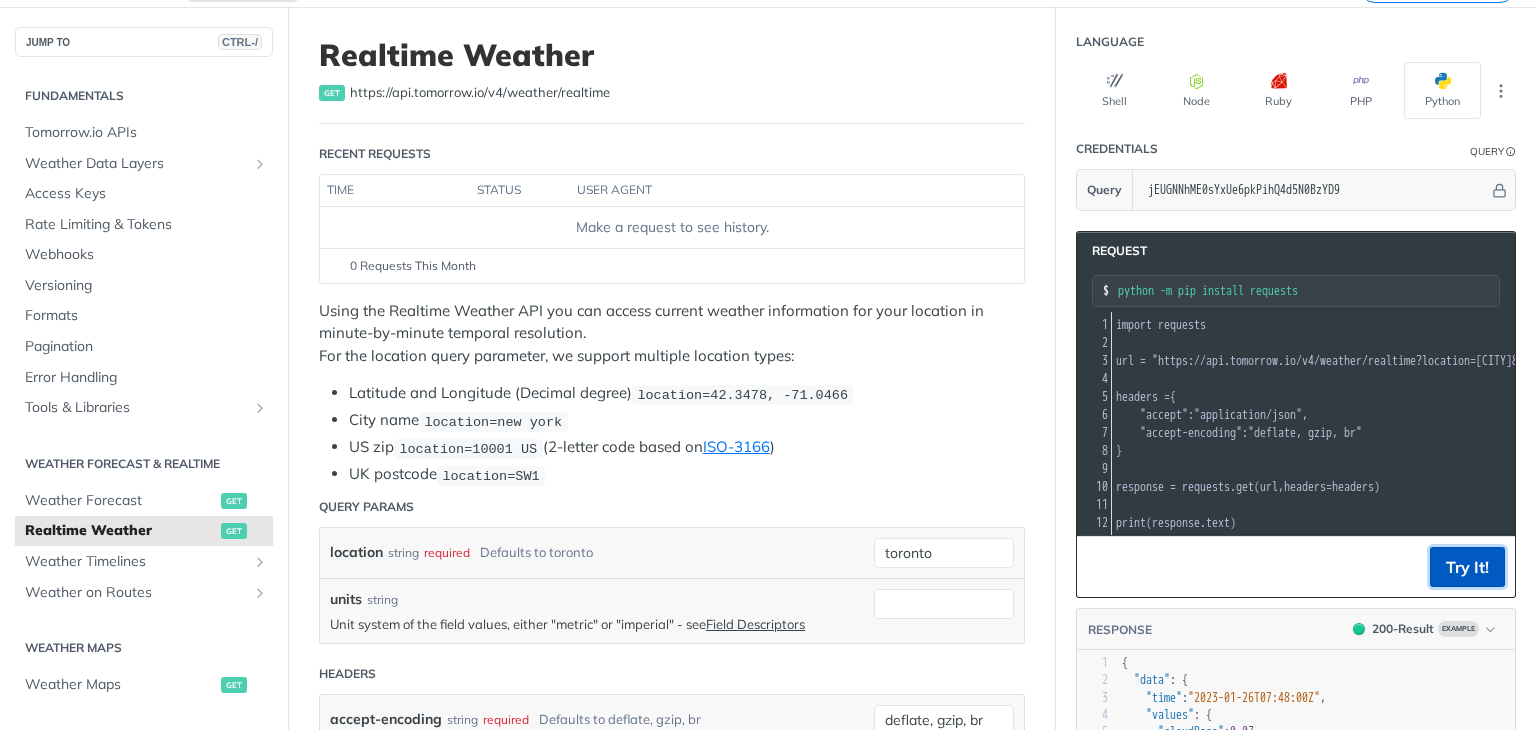 click on "Try It!" at bounding box center [1467, 567] 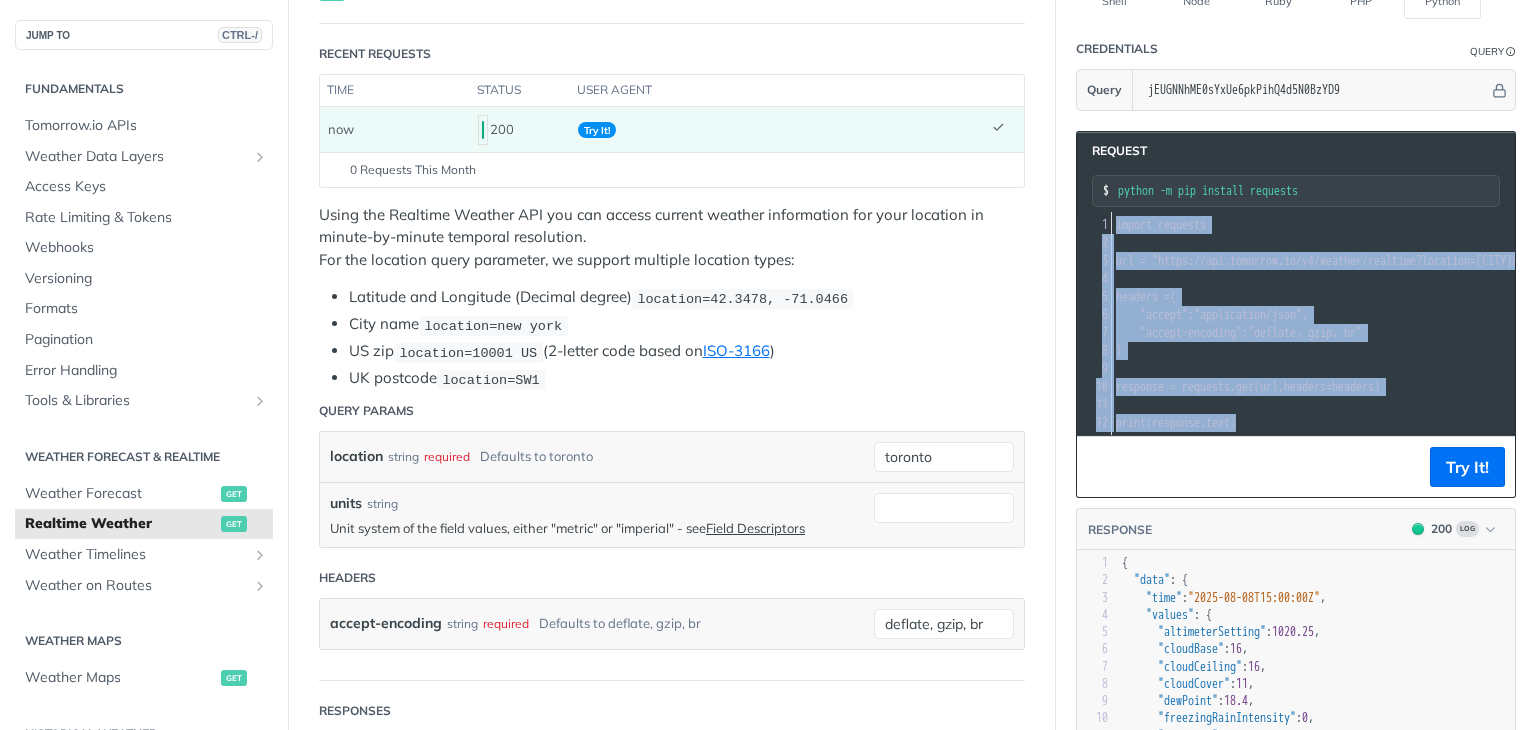 drag, startPoint x: 1248, startPoint y: 408, endPoint x: 1006, endPoint y: 176, distance: 335.2432 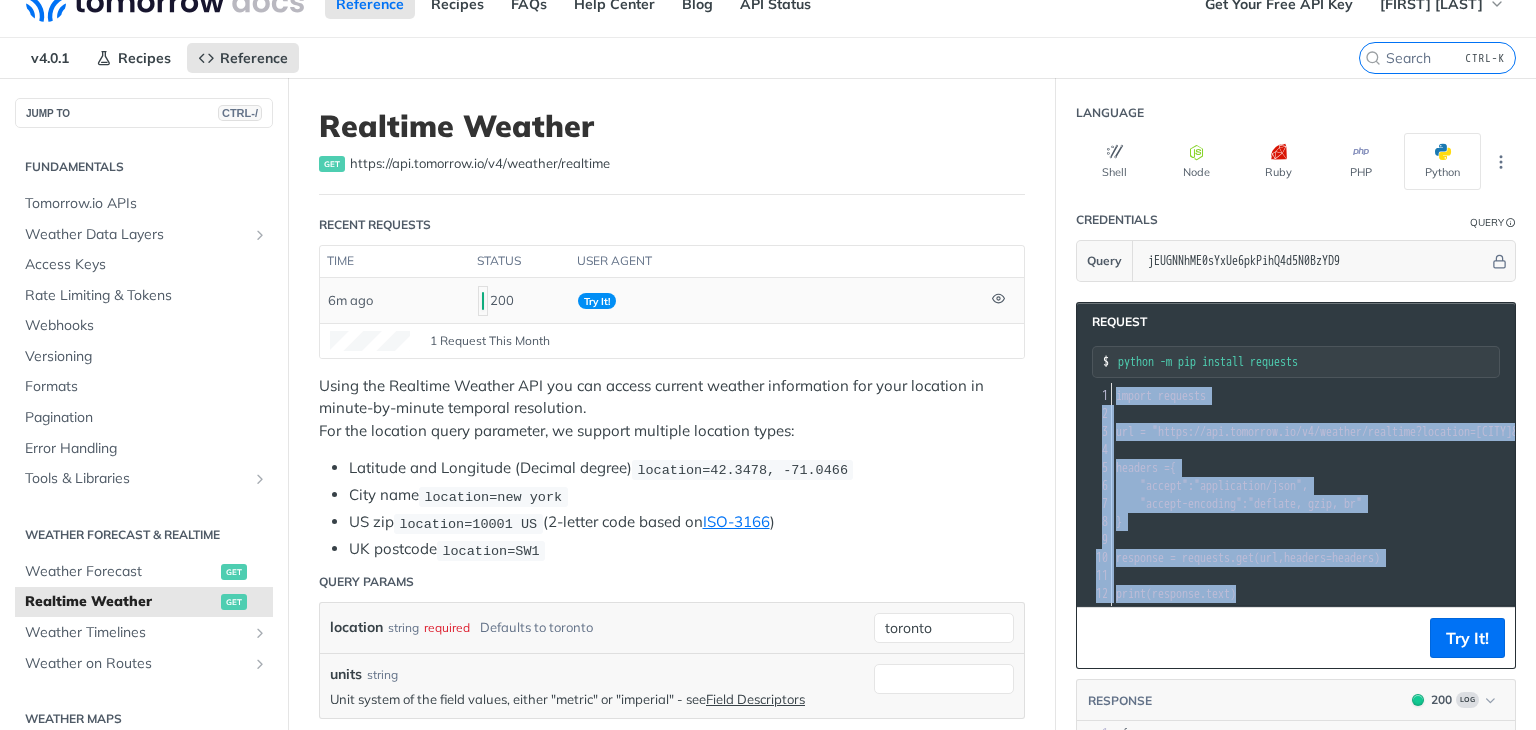scroll, scrollTop: 0, scrollLeft: 0, axis: both 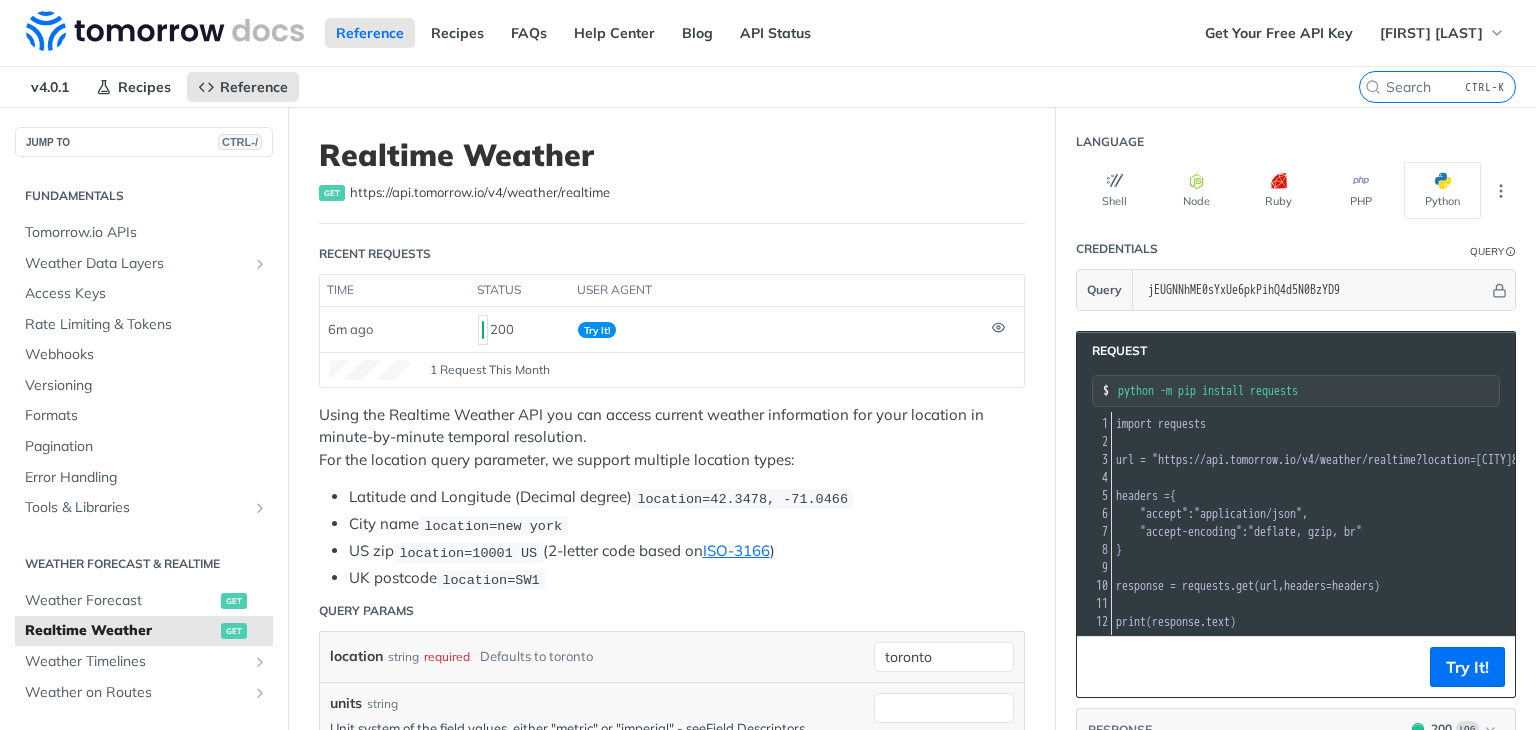 click on "url   =   "https://api.tomorrow.io/v4/weather/realtime?location=[CITY]&apikey=[API_KEY]"" at bounding box center (1472, 460) 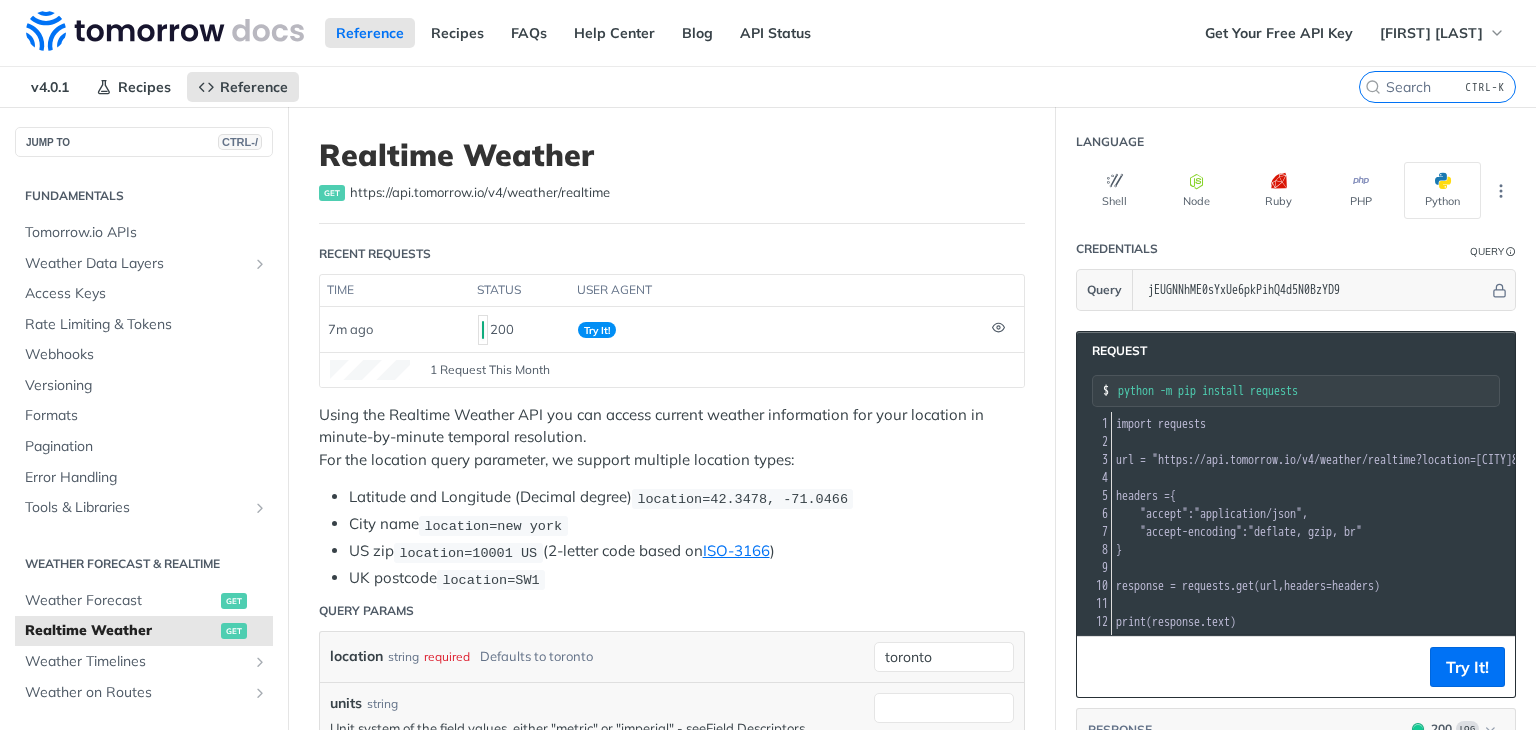 scroll, scrollTop: 16, scrollLeft: 330, axis: both 